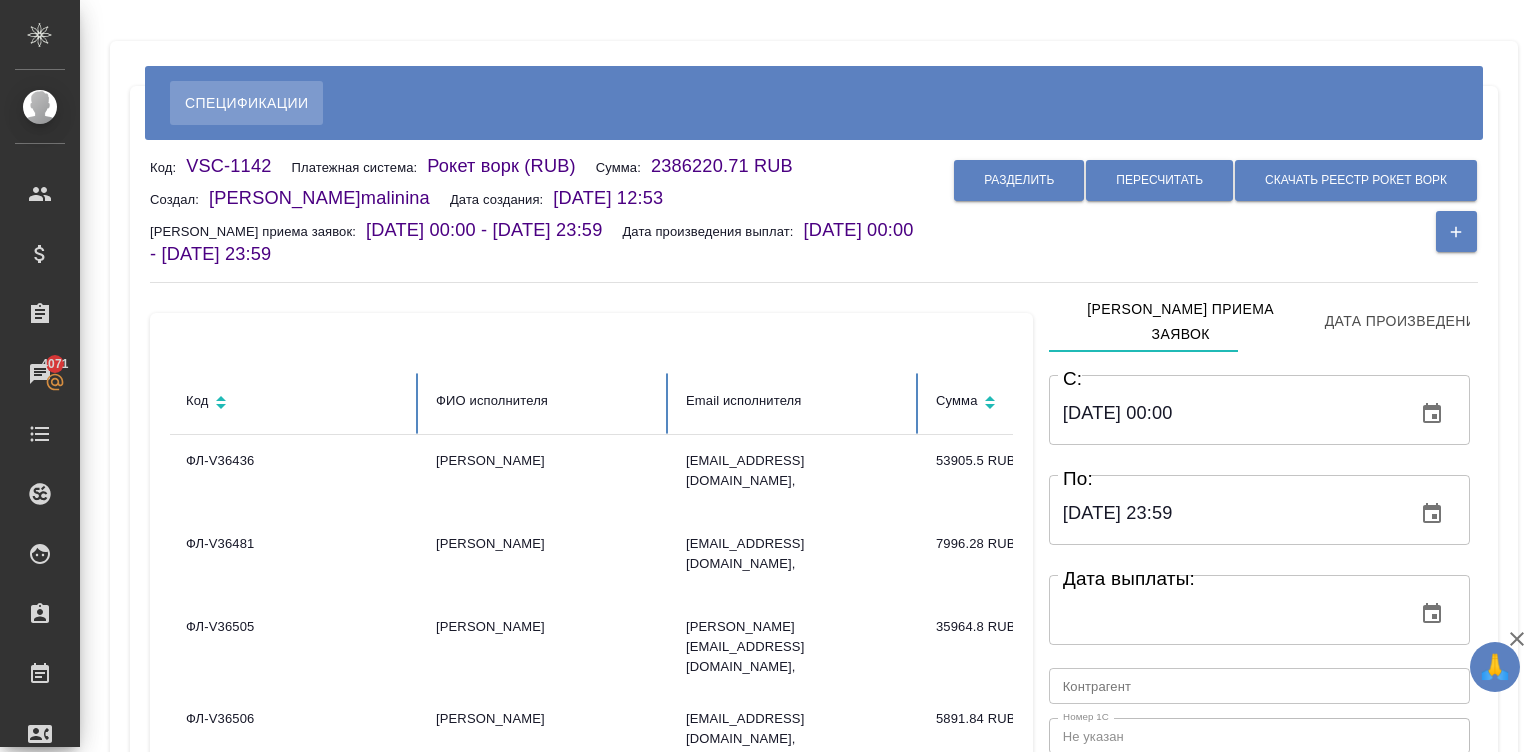 scroll, scrollTop: 0, scrollLeft: 0, axis: both 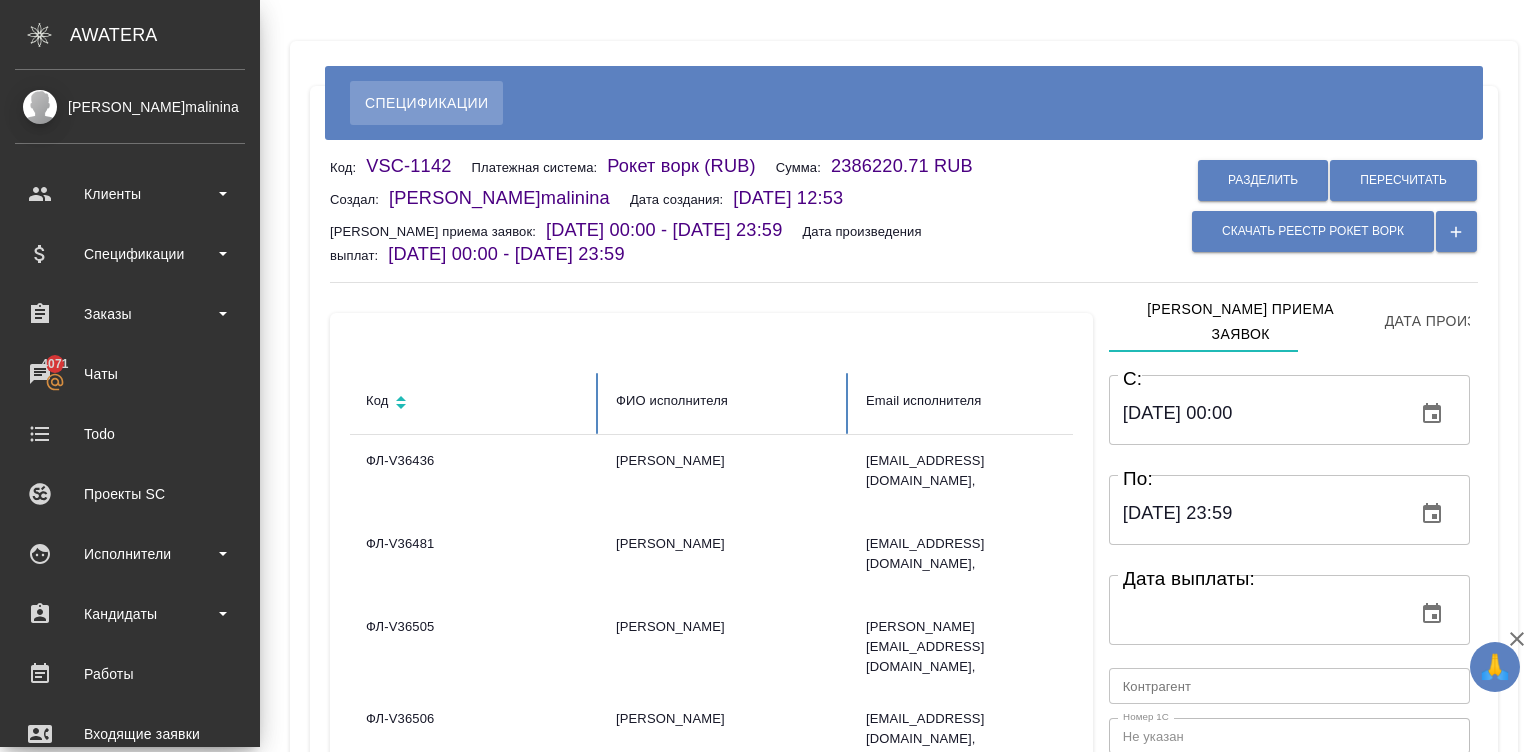 click 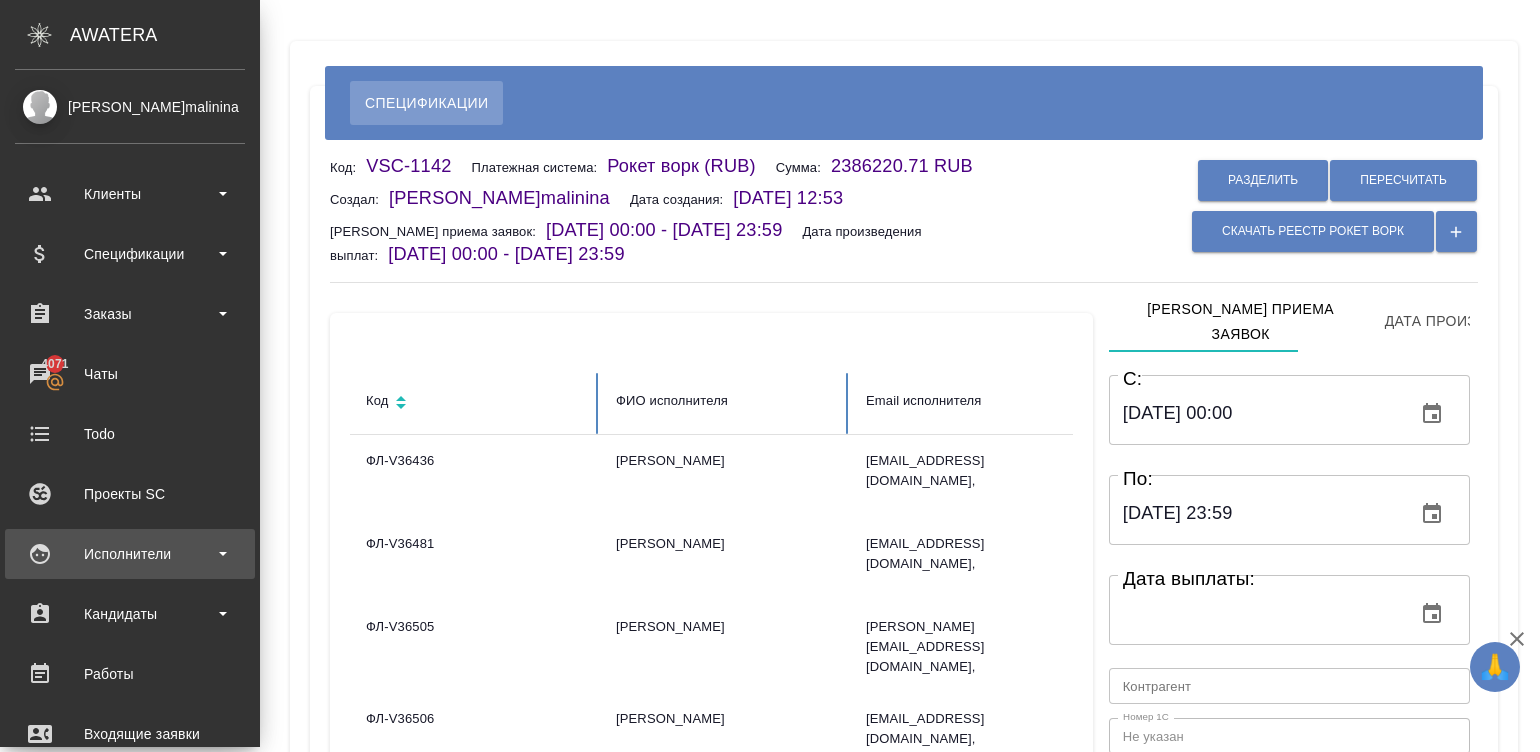 click on "Исполнители" at bounding box center (130, 554) 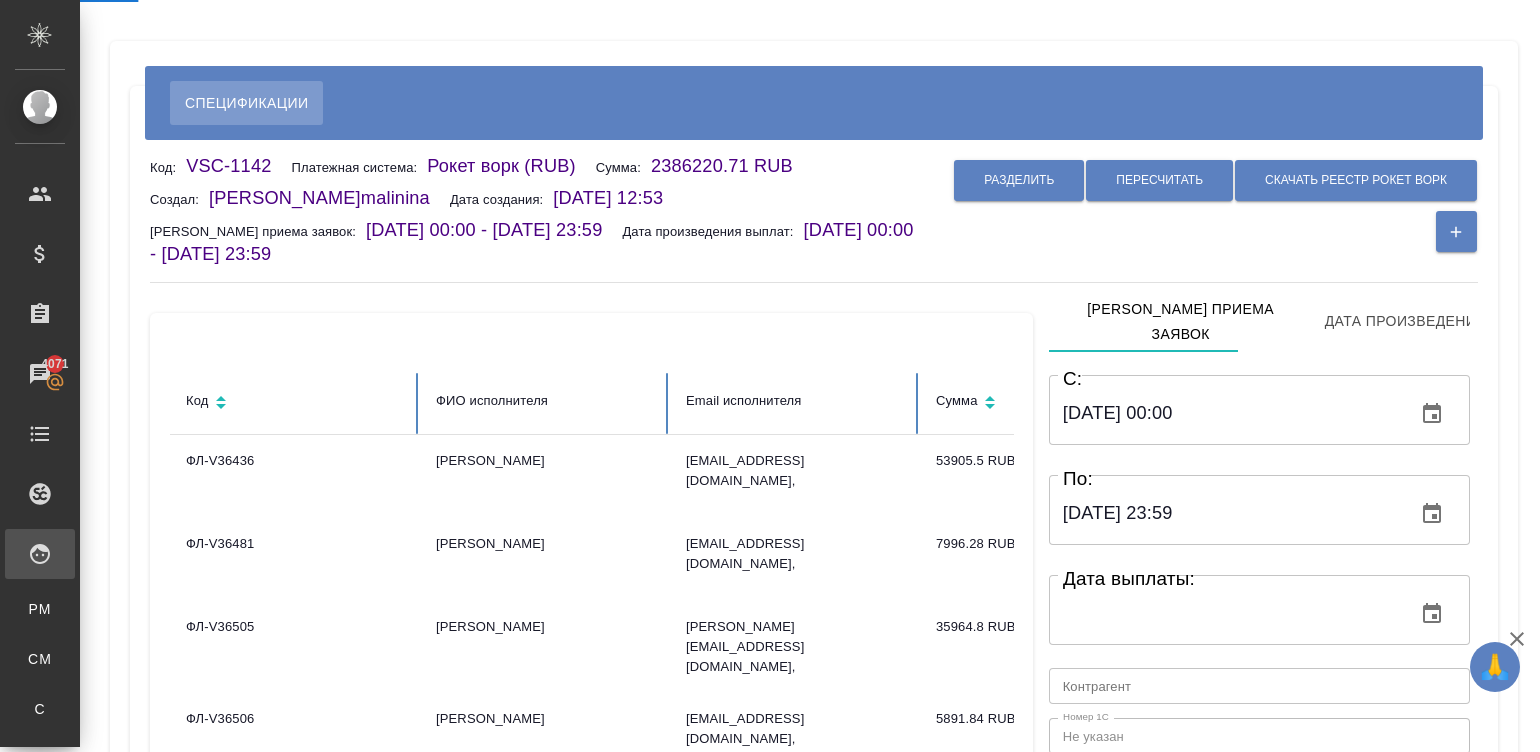 scroll, scrollTop: 119, scrollLeft: 0, axis: vertical 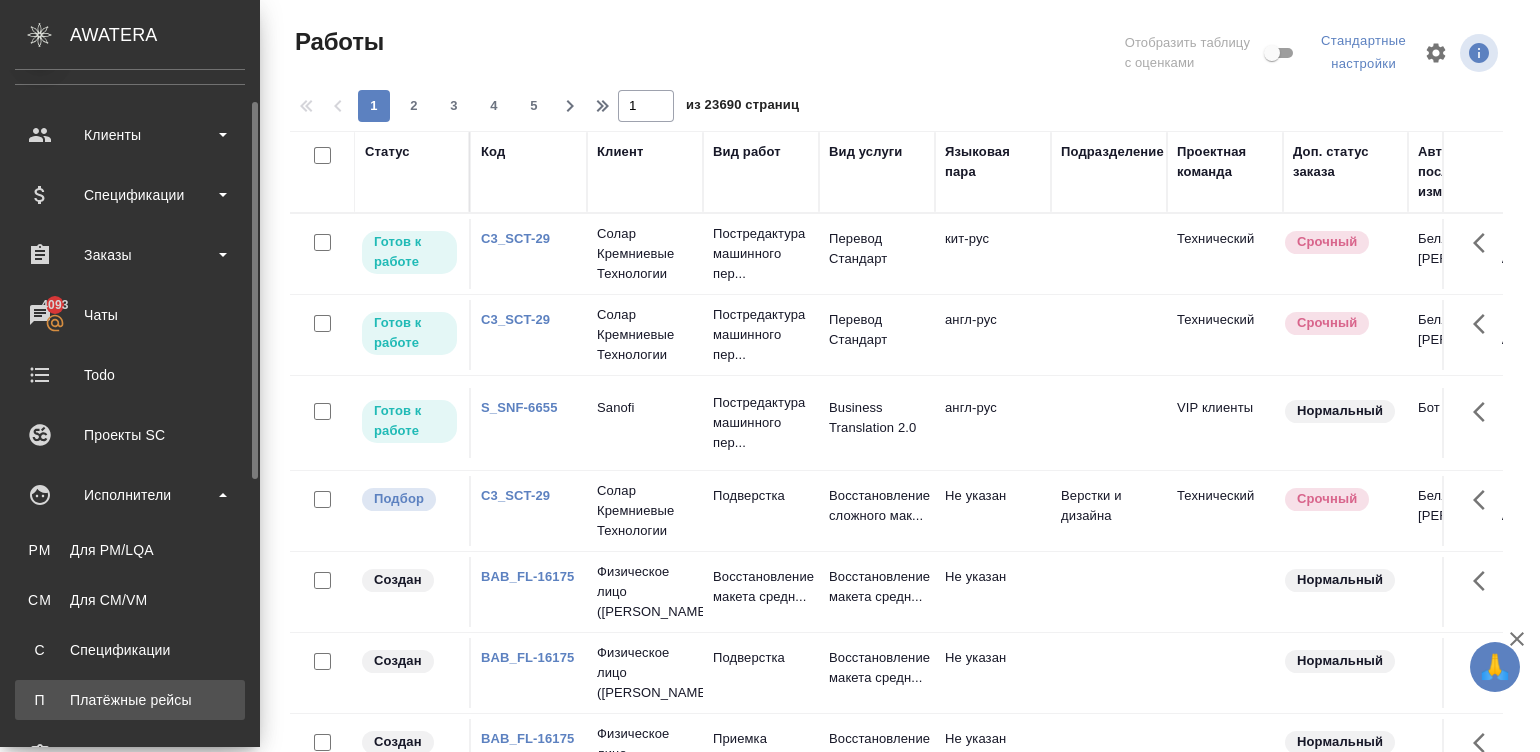 click on "Платёжные рейсы" at bounding box center (130, 700) 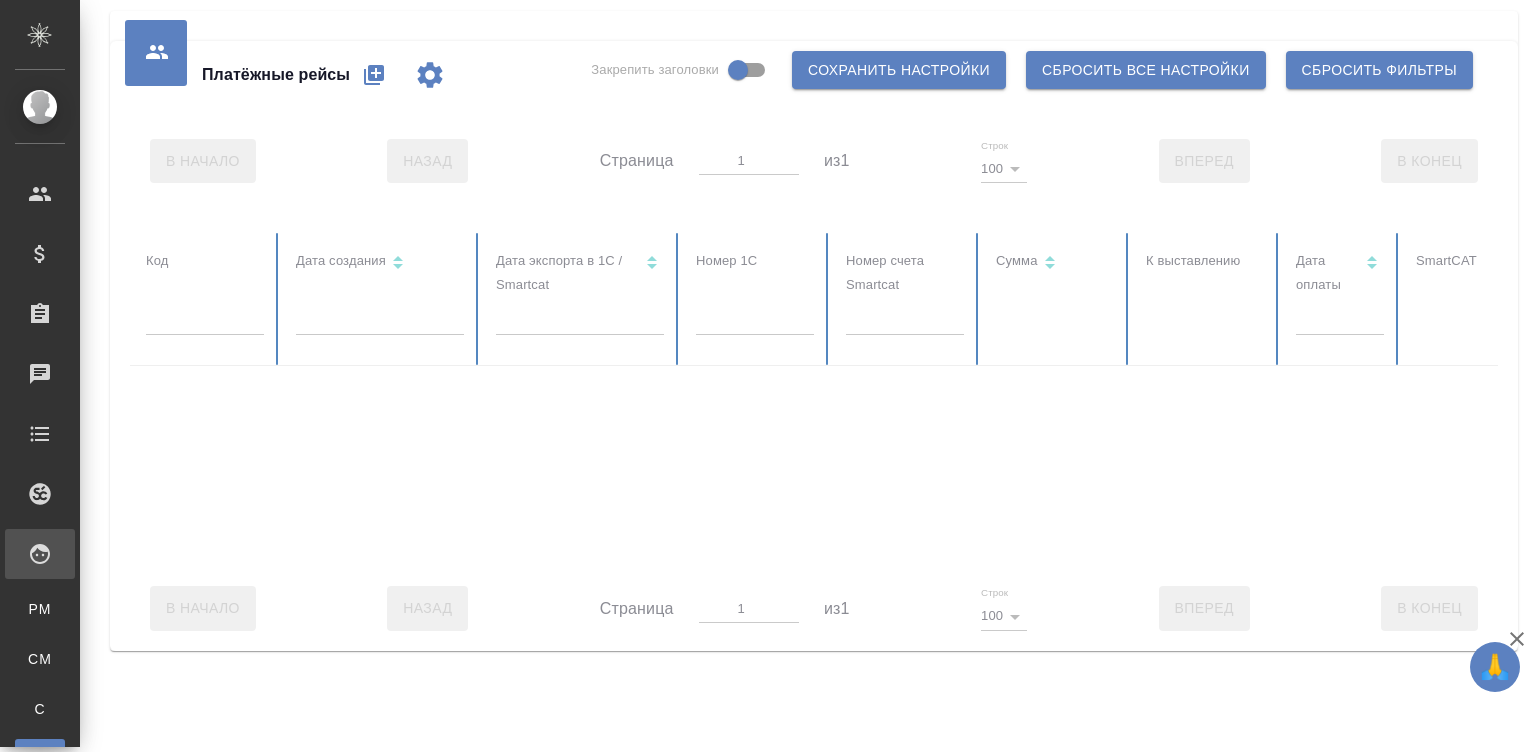 select on "10" 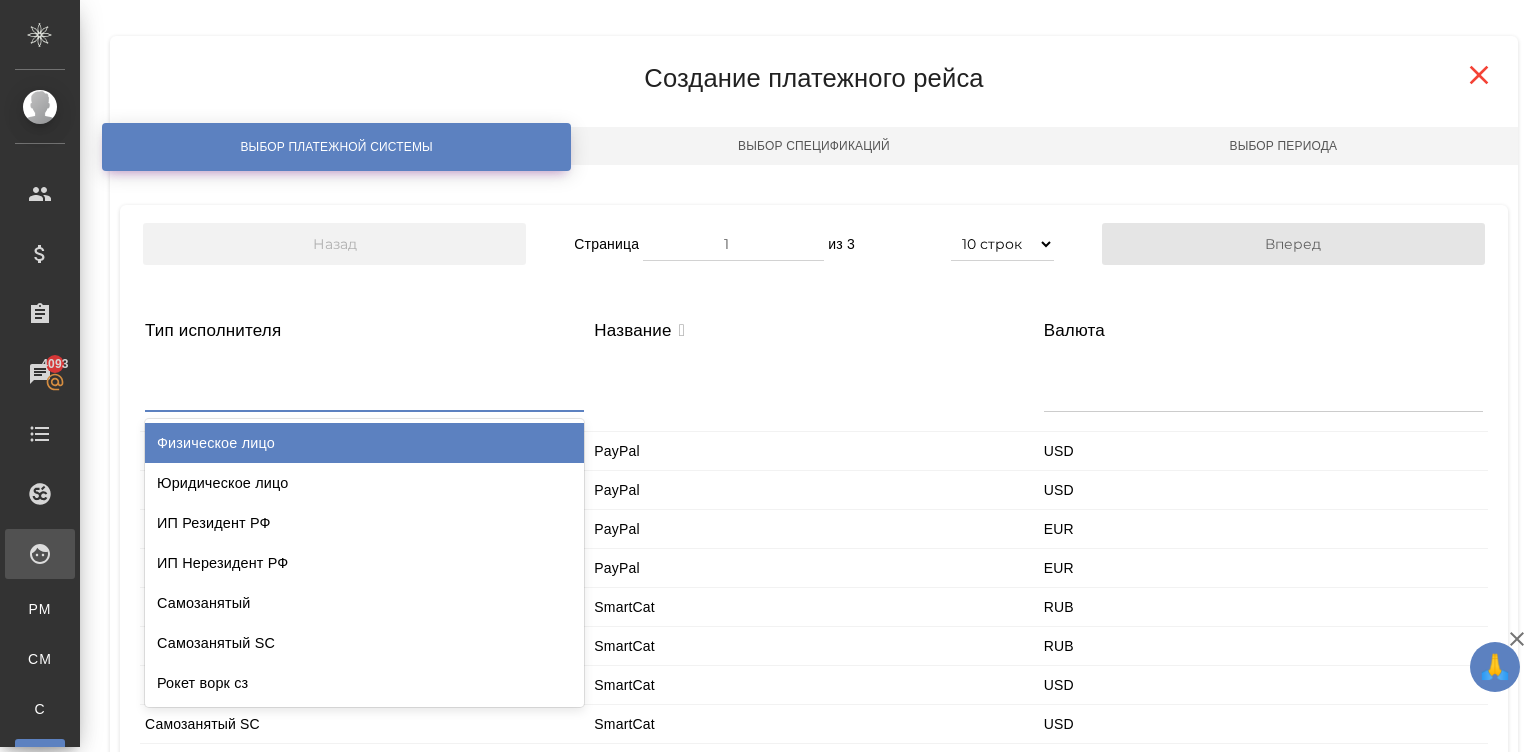 click at bounding box center [364, 386] 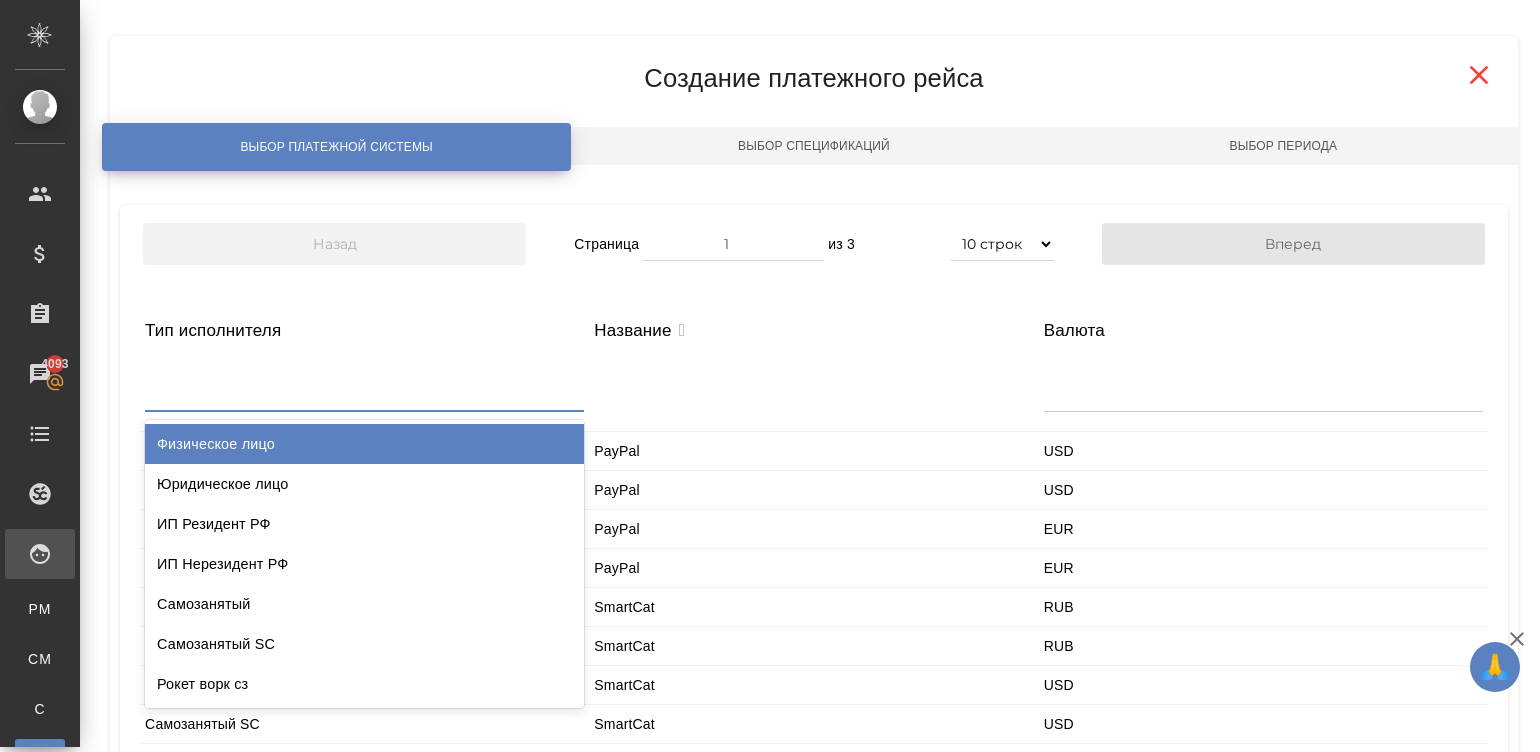 click on "Физическое лицо" at bounding box center (364, 444) 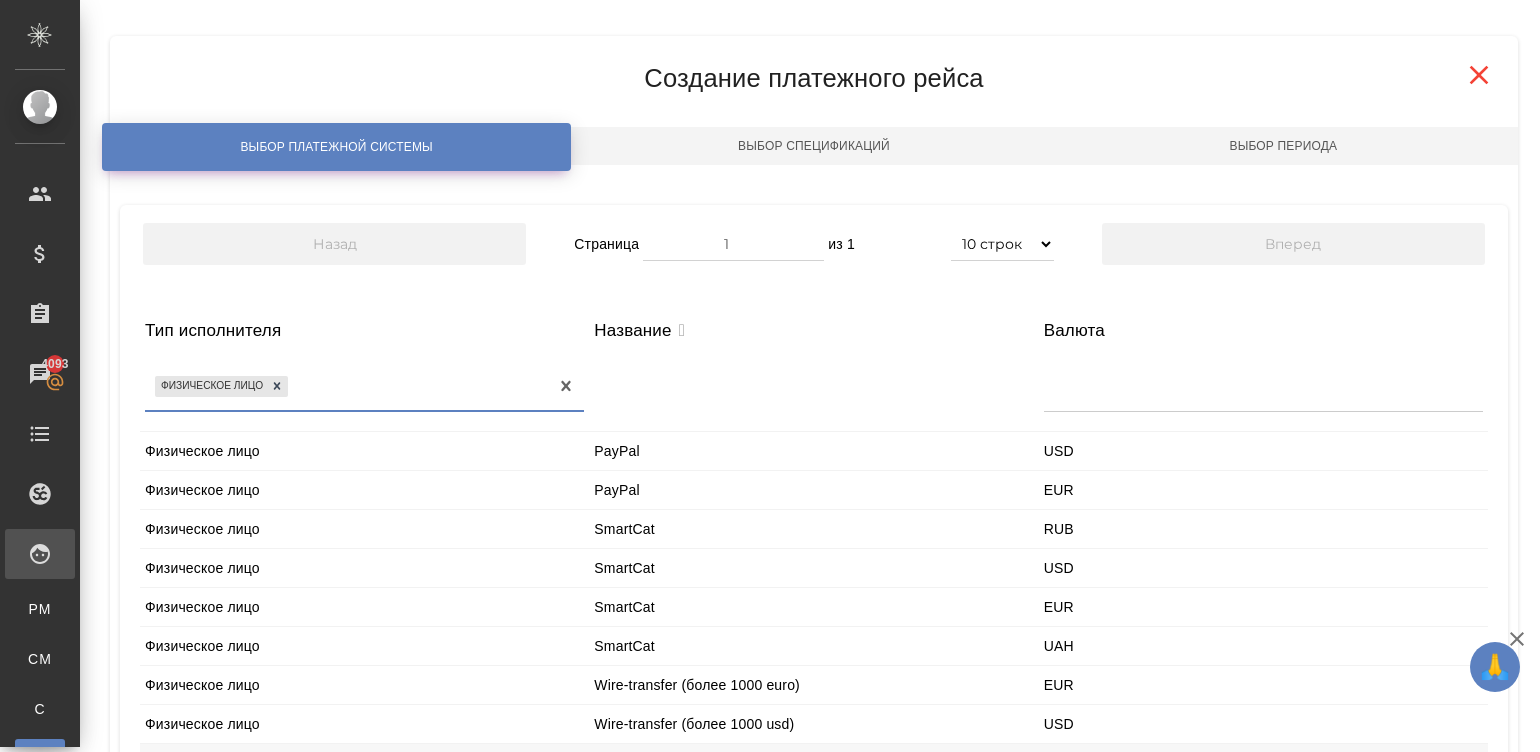 click on "Физическое лицо" at bounding box center [364, 568] 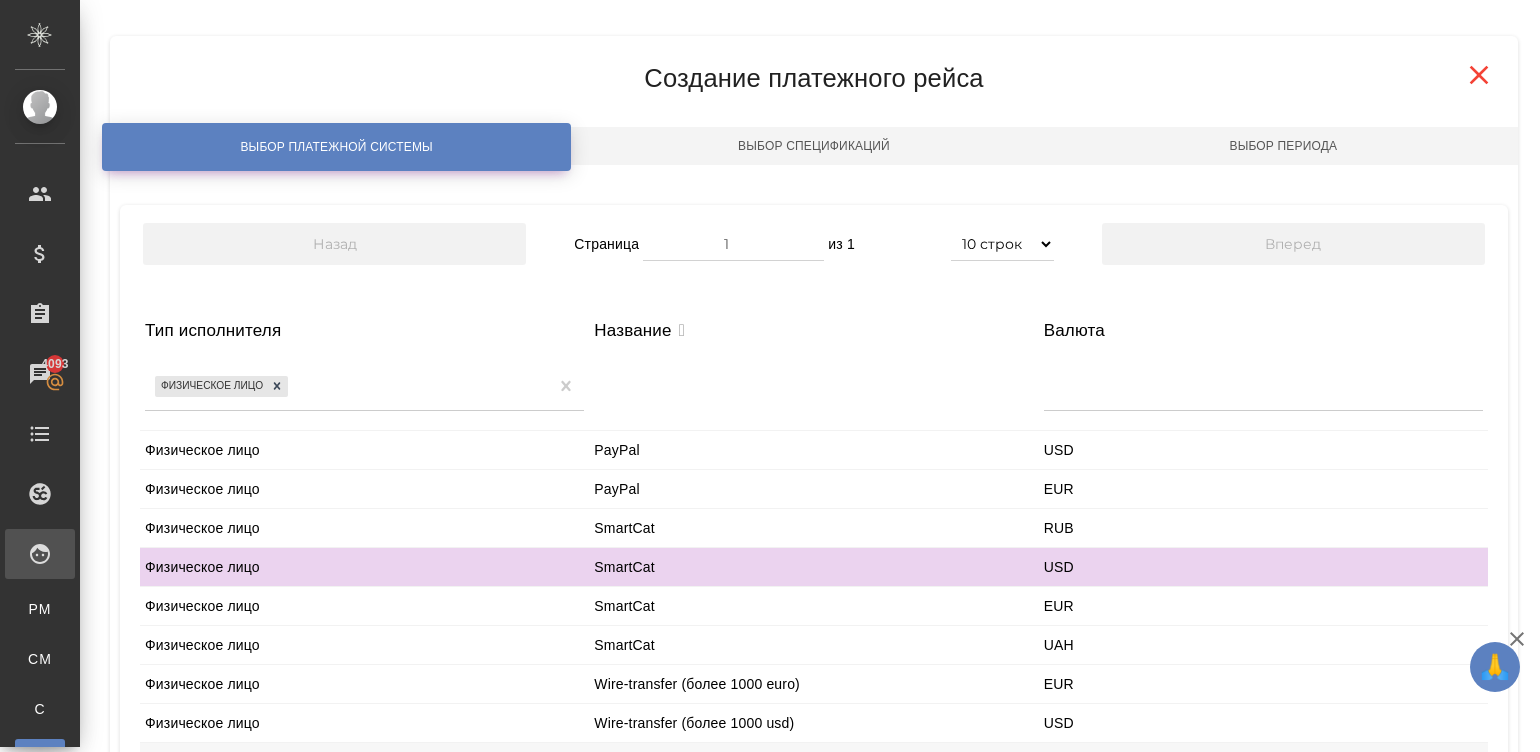 click on "Физическое лицо" at bounding box center (364, 528) 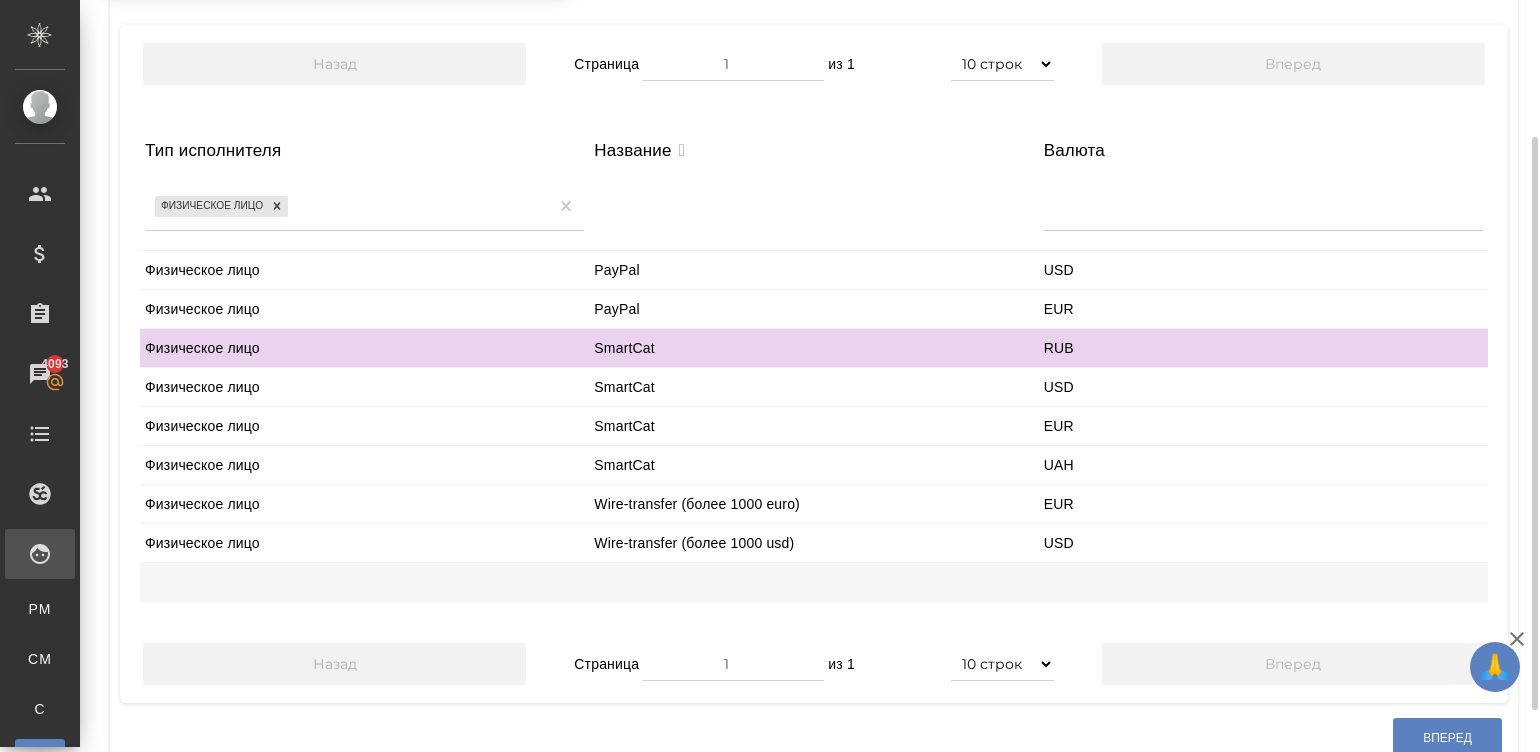 scroll, scrollTop: 209, scrollLeft: 0, axis: vertical 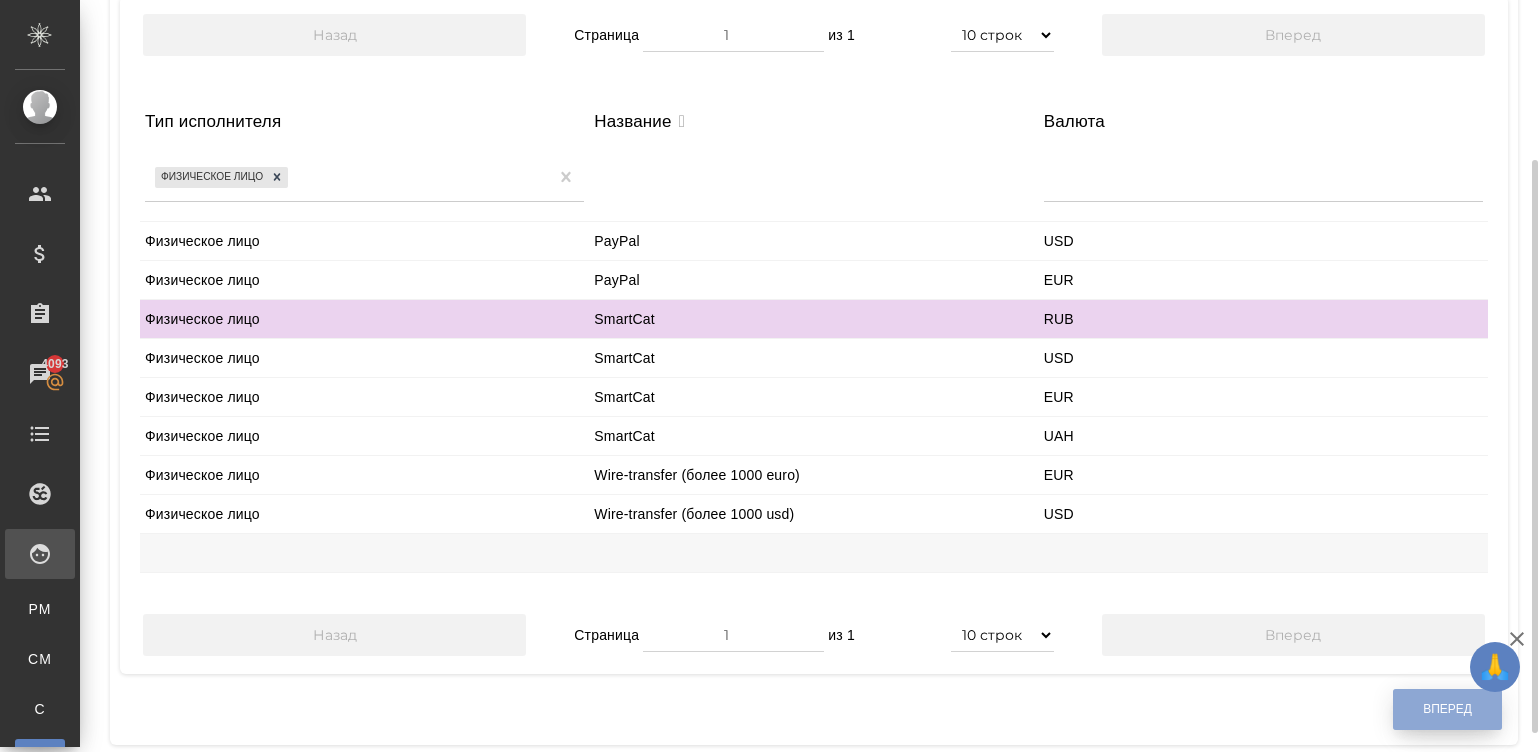 click on "Вперед" at bounding box center (1447, 709) 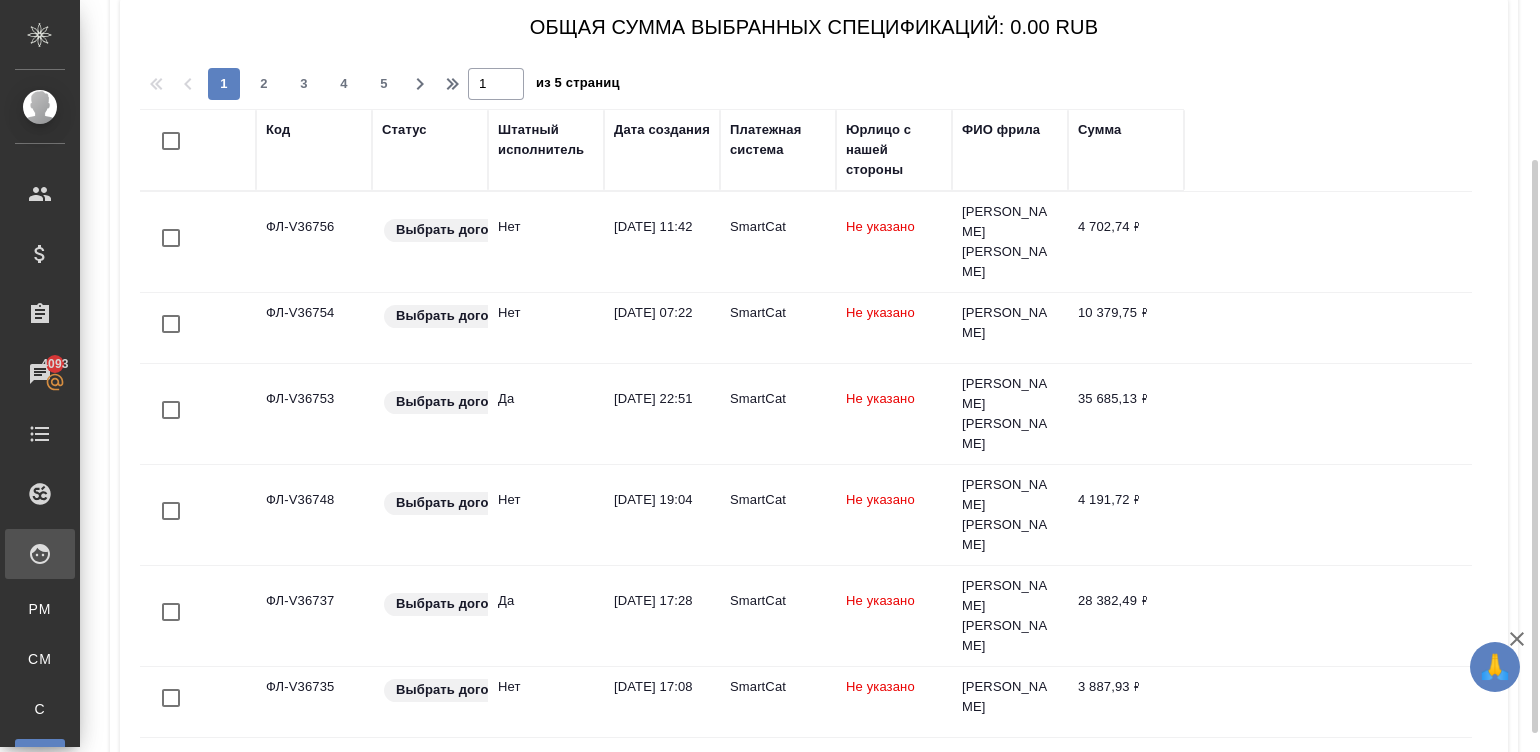 click on "Штатный исполнитель" at bounding box center [546, 140] 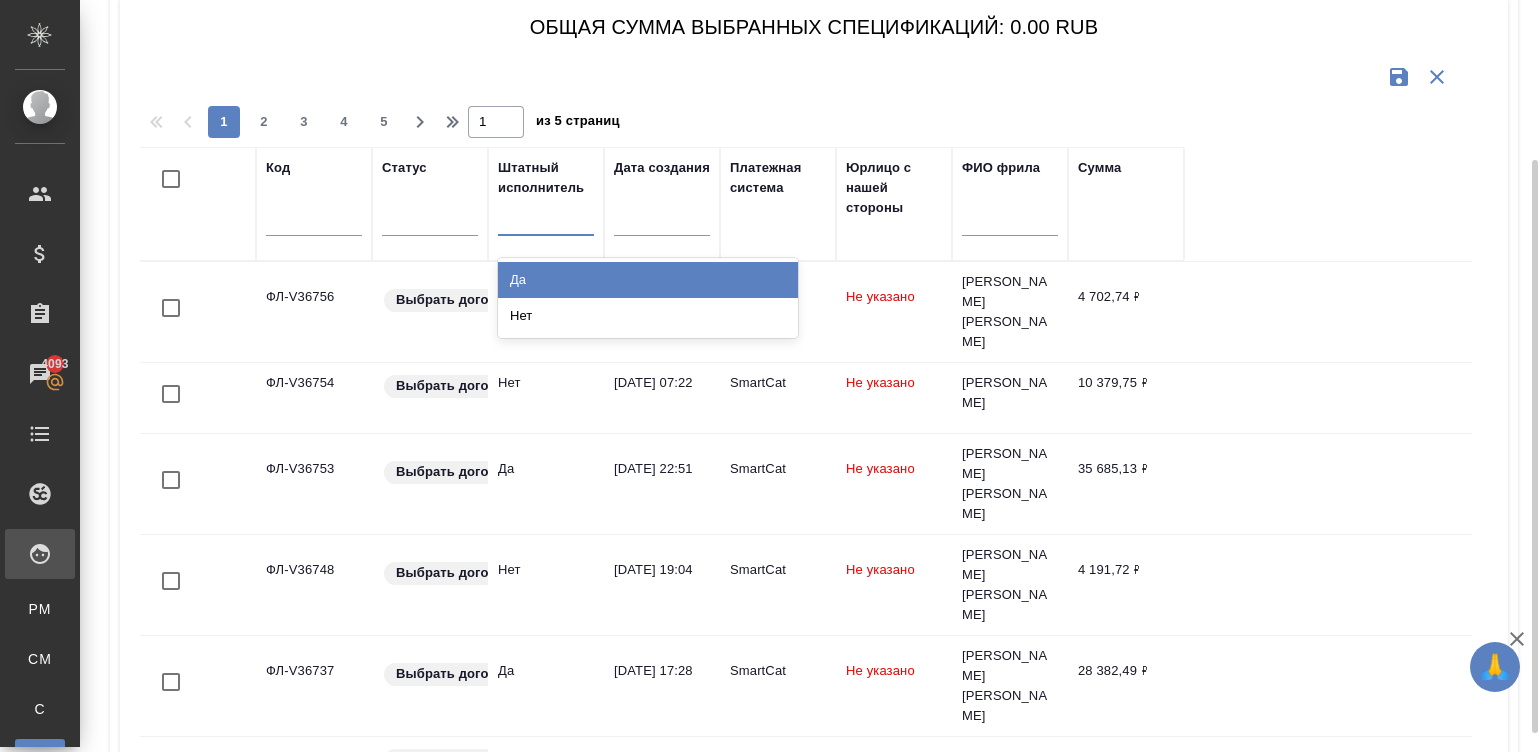 click at bounding box center (546, 215) 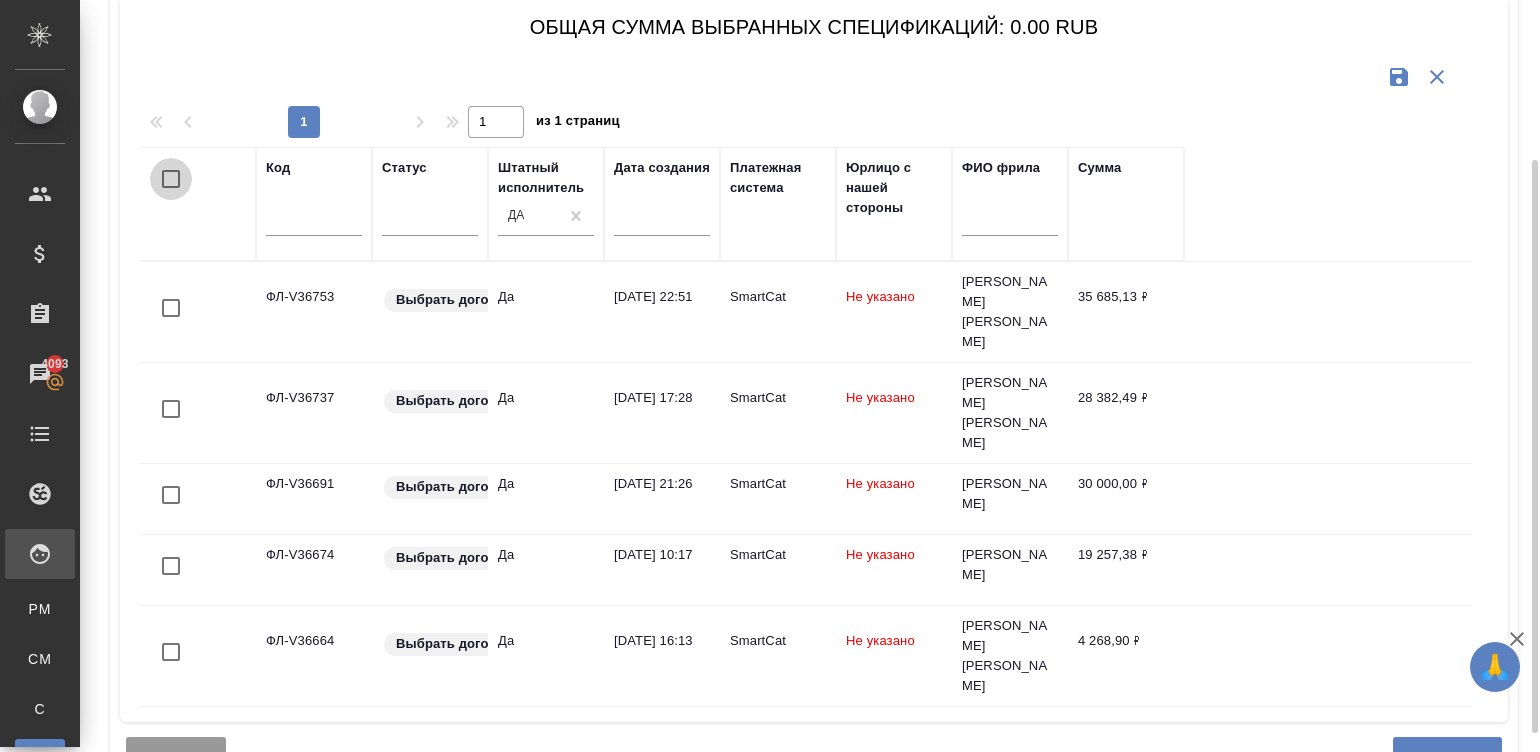 click at bounding box center [171, 179] 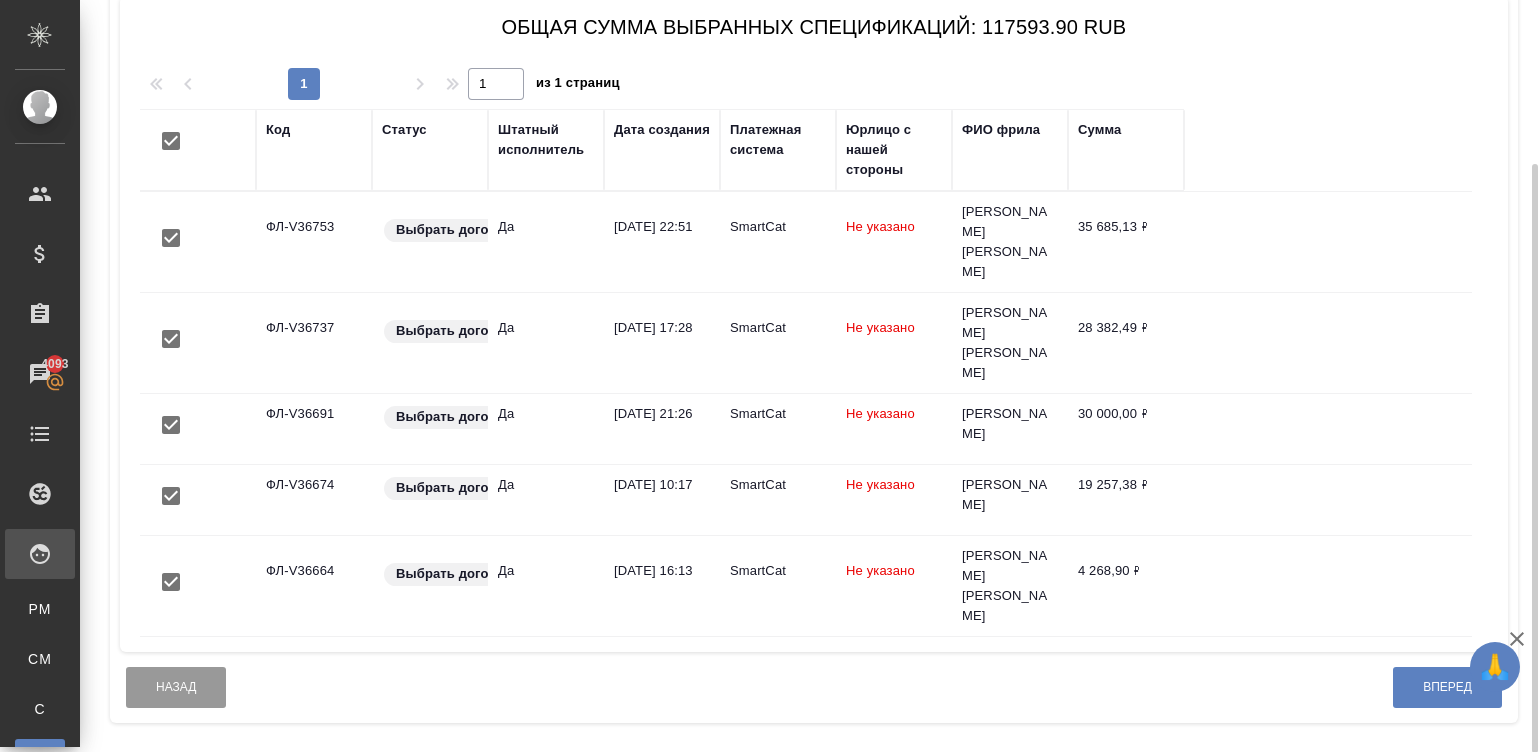 scroll, scrollTop: 209, scrollLeft: 0, axis: vertical 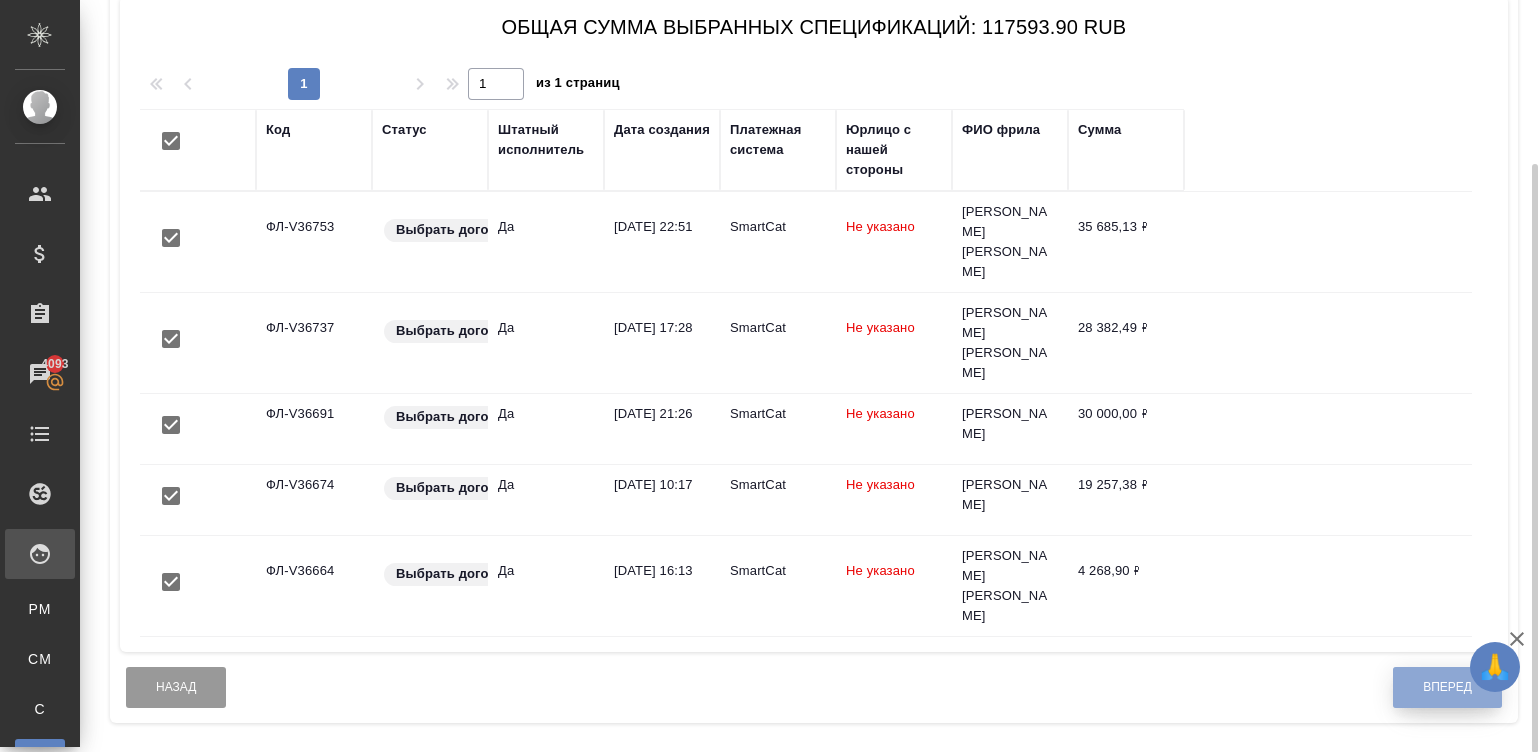 click on "Вперед" at bounding box center (1447, 687) 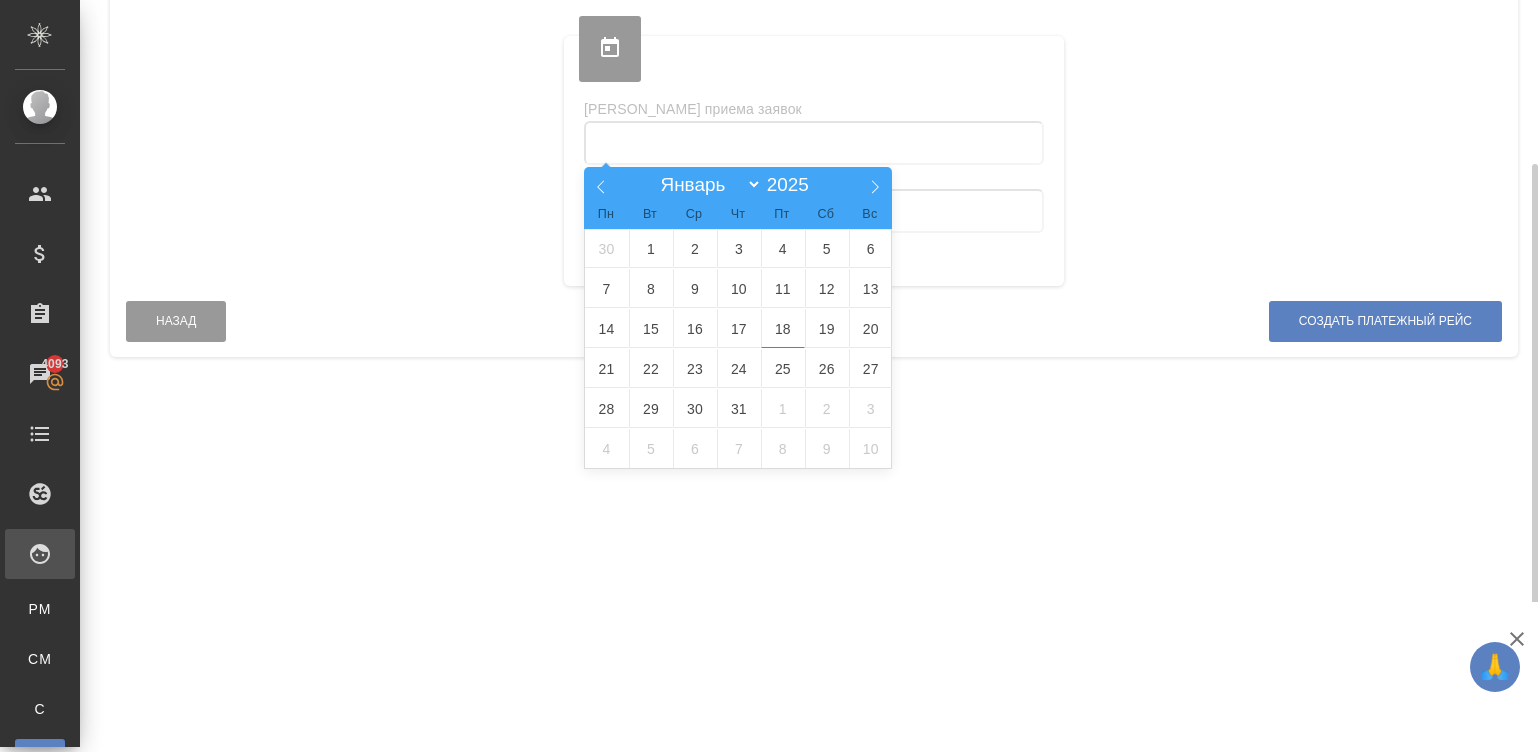 click at bounding box center [814, 143] 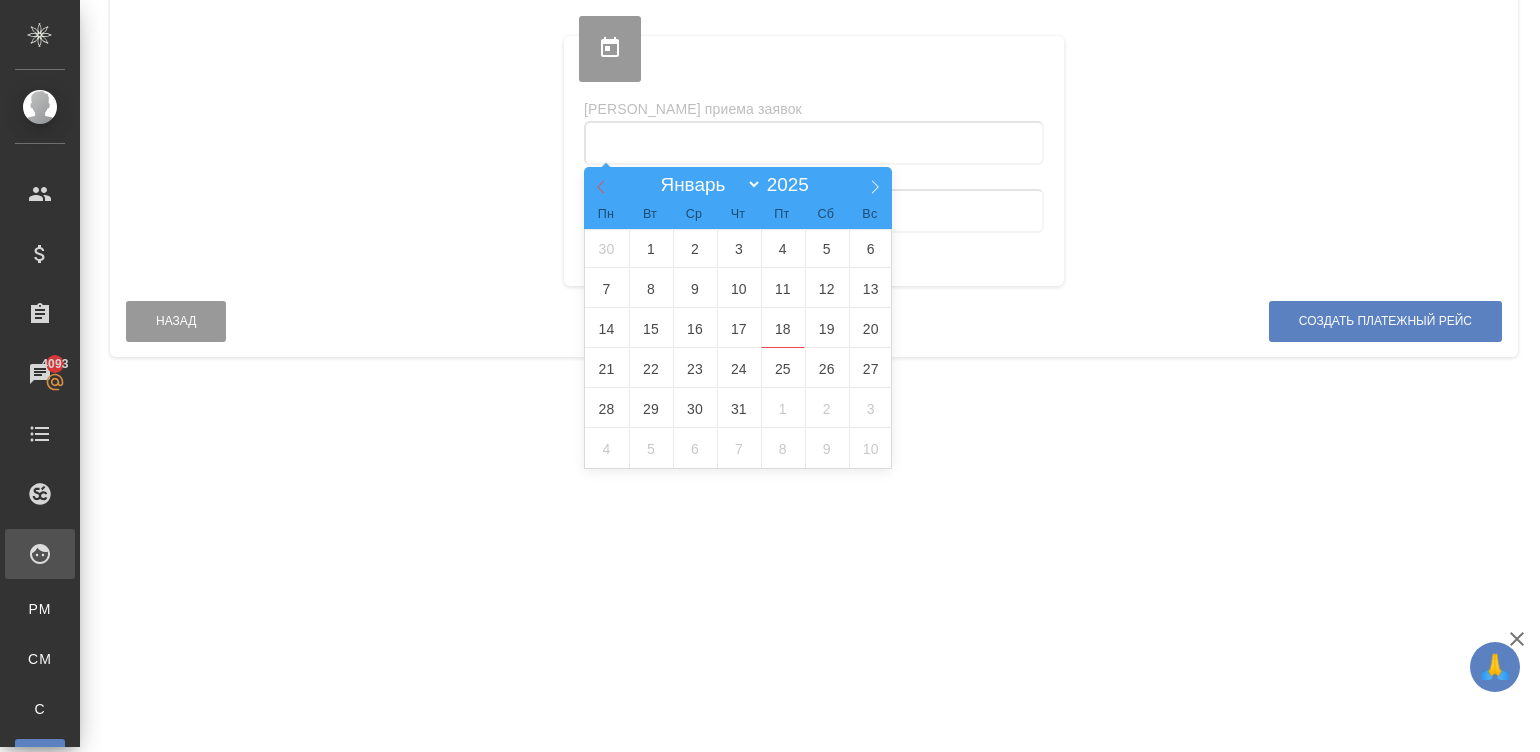 click at bounding box center [601, 184] 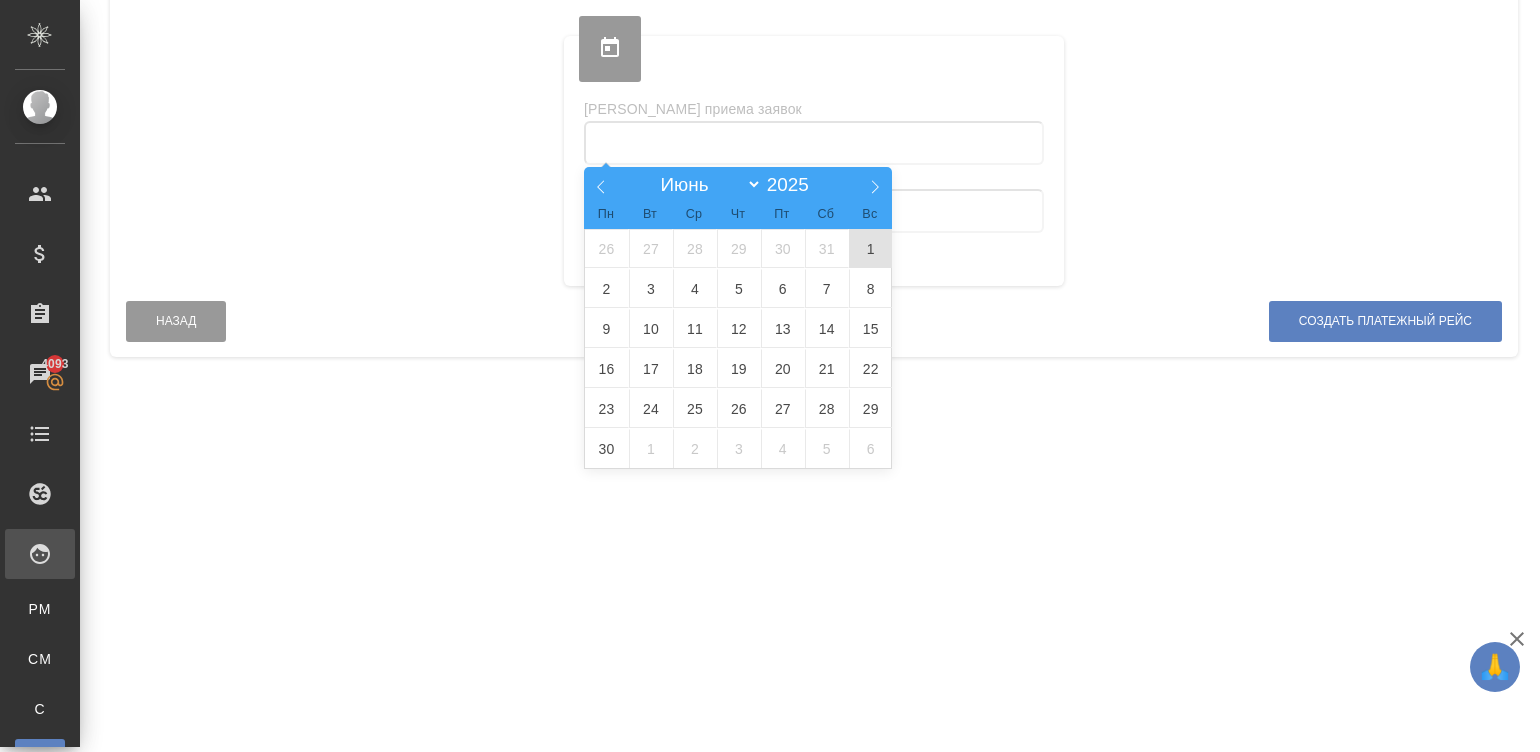 click on "1" at bounding box center [871, 248] 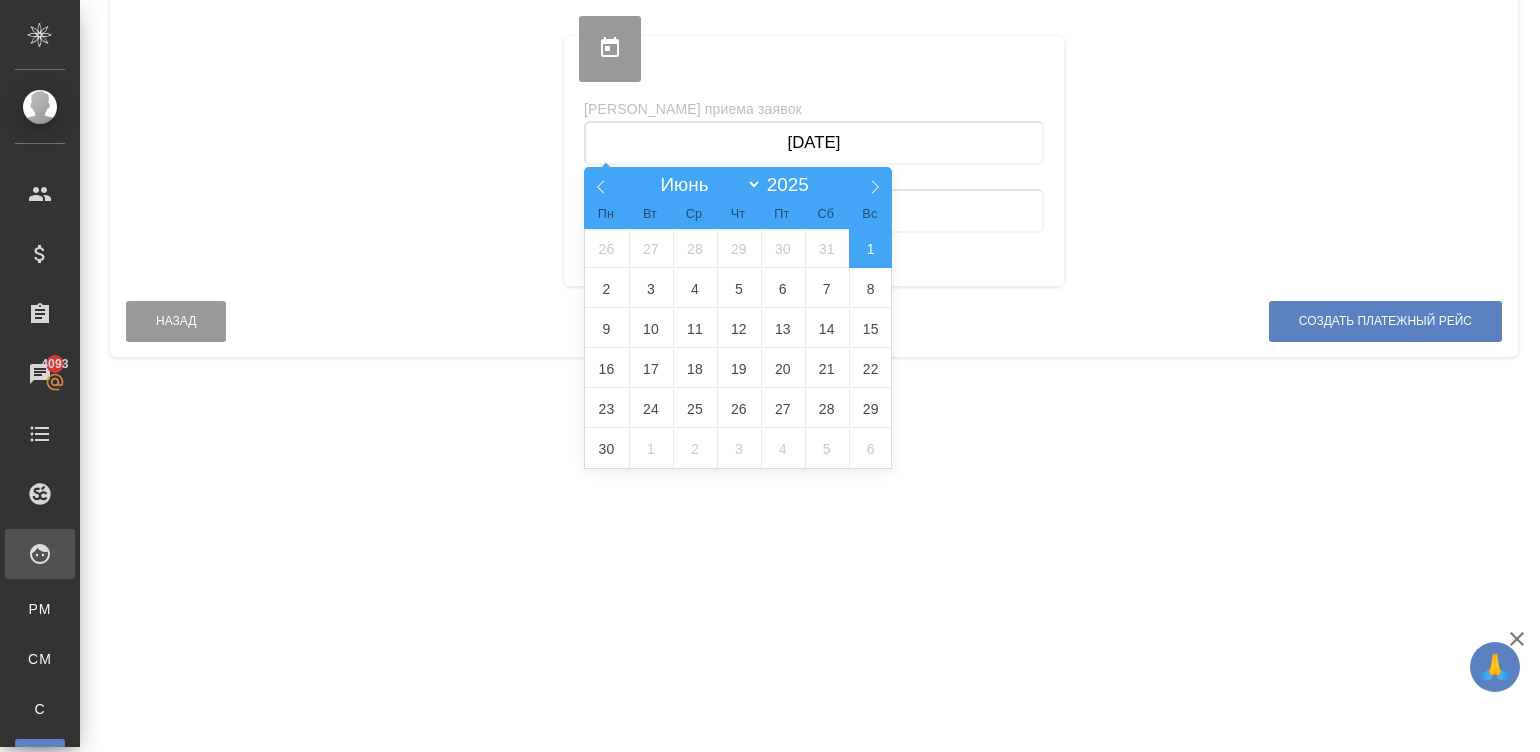 click on "1" at bounding box center [871, 248] 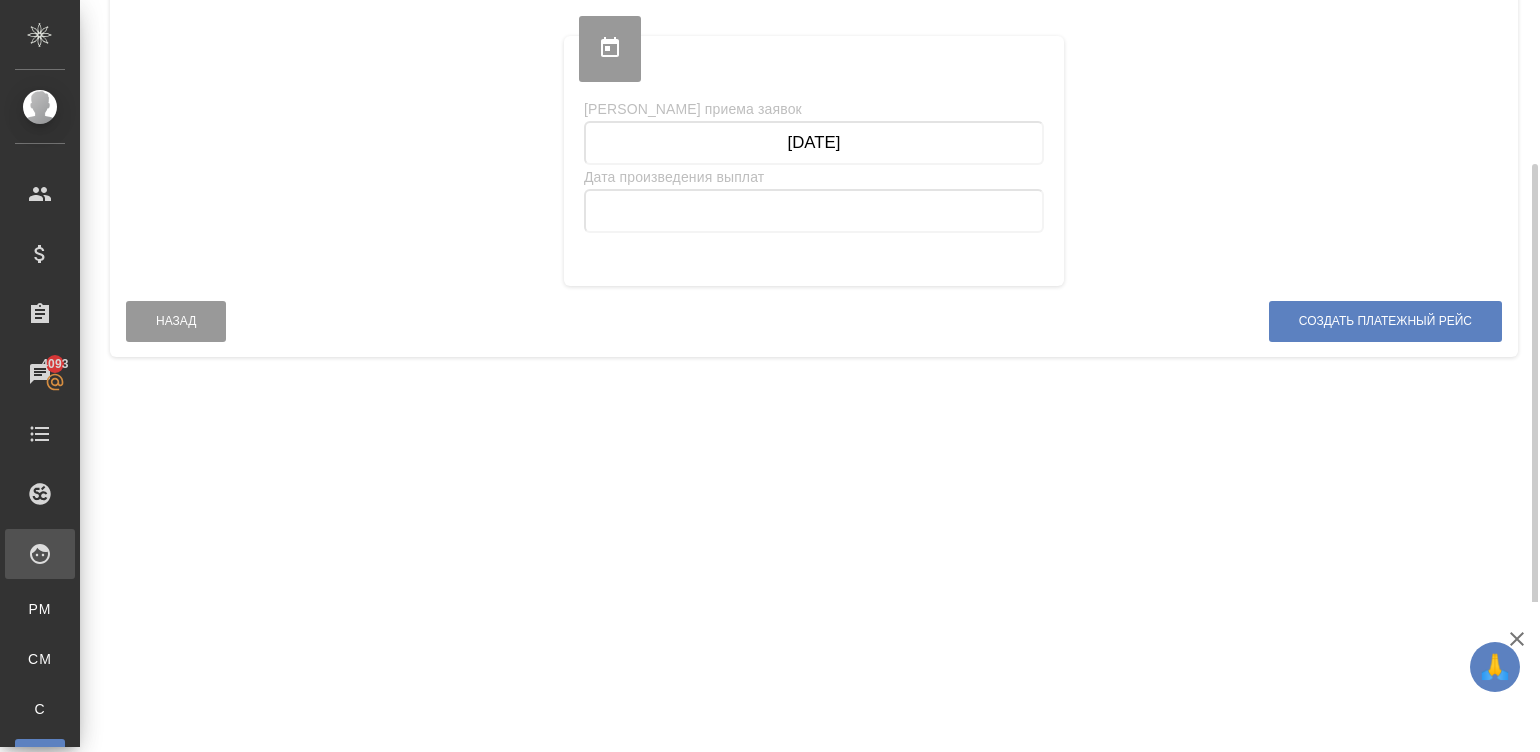 click on "01.06.2025" at bounding box center (814, 143) 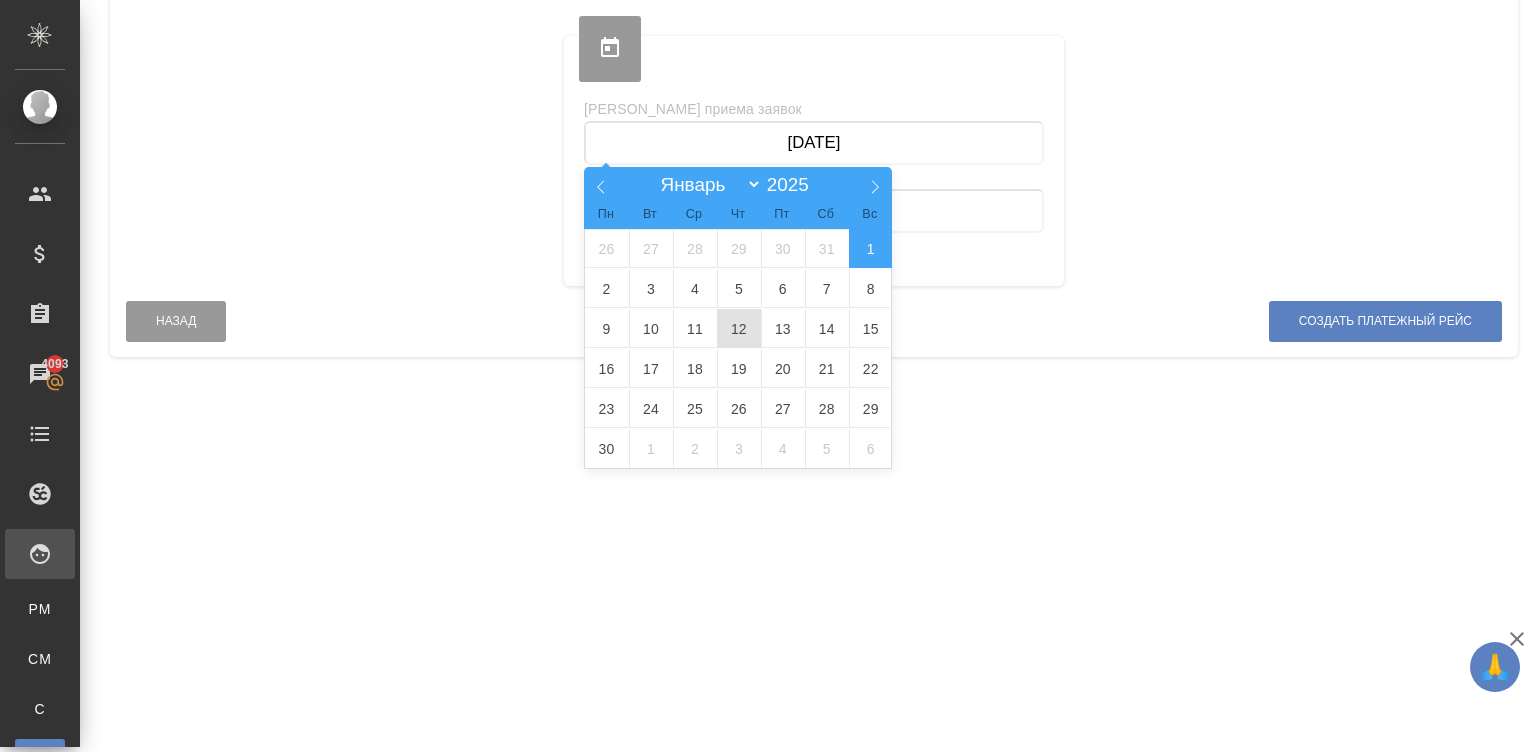 click on "12" at bounding box center (739, 328) 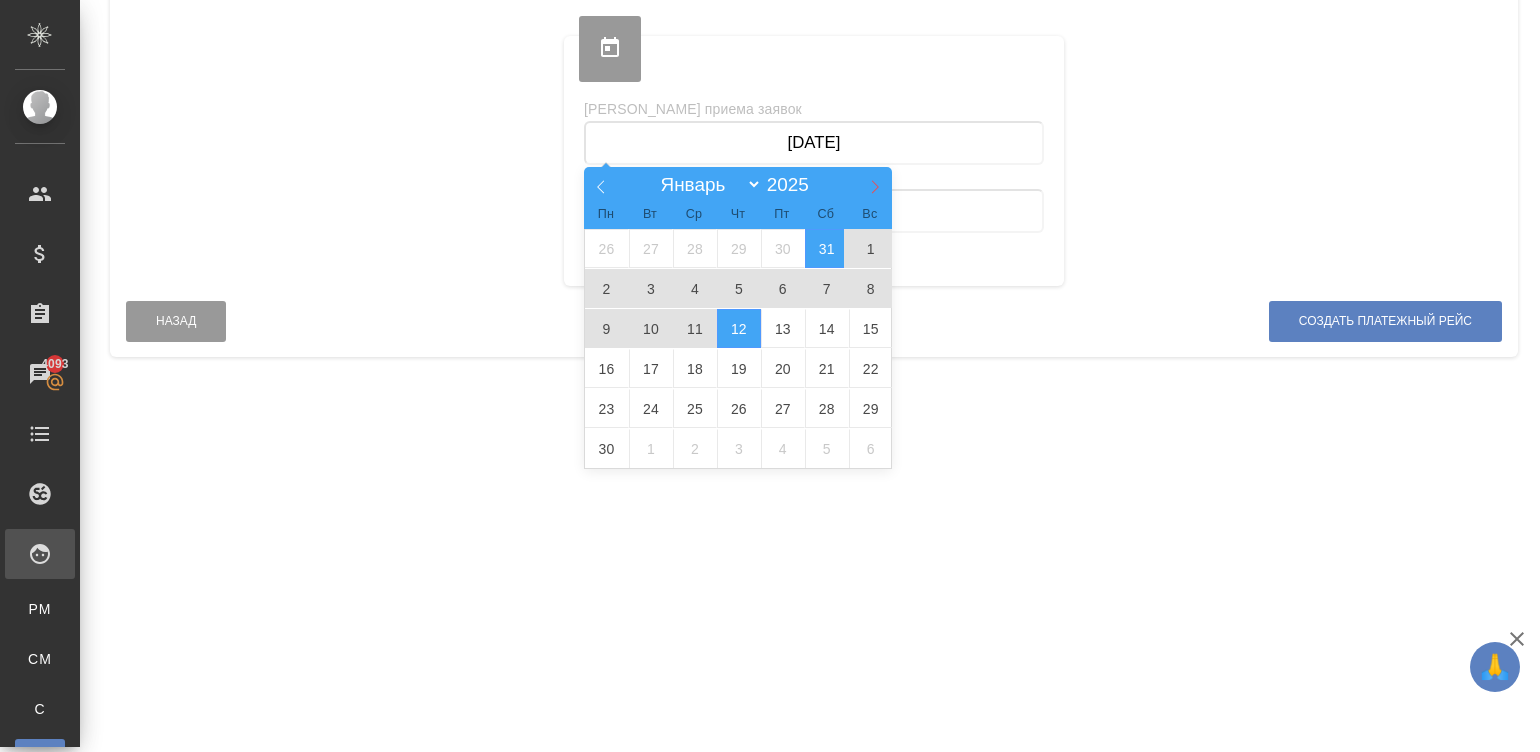 click at bounding box center (875, 184) 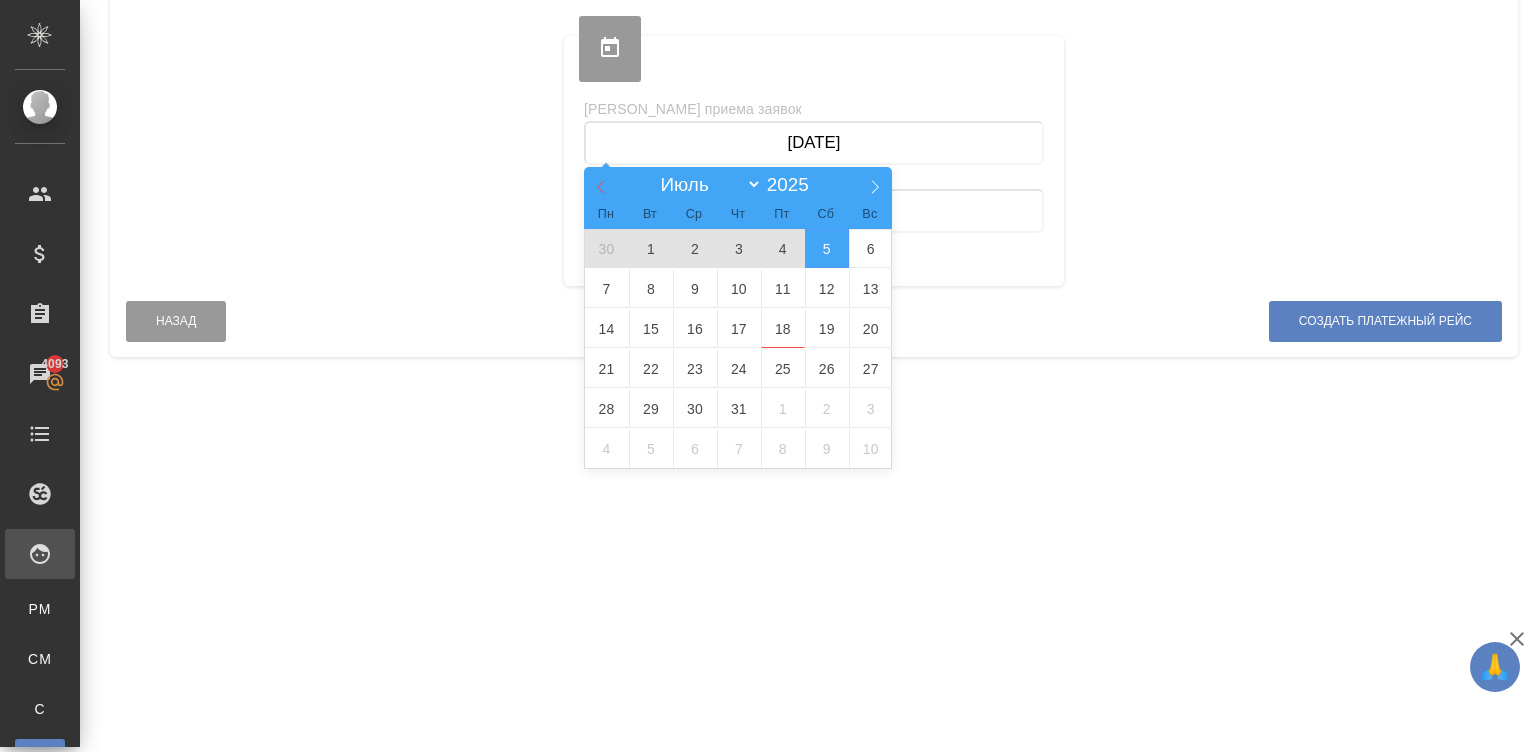 click at bounding box center (601, 184) 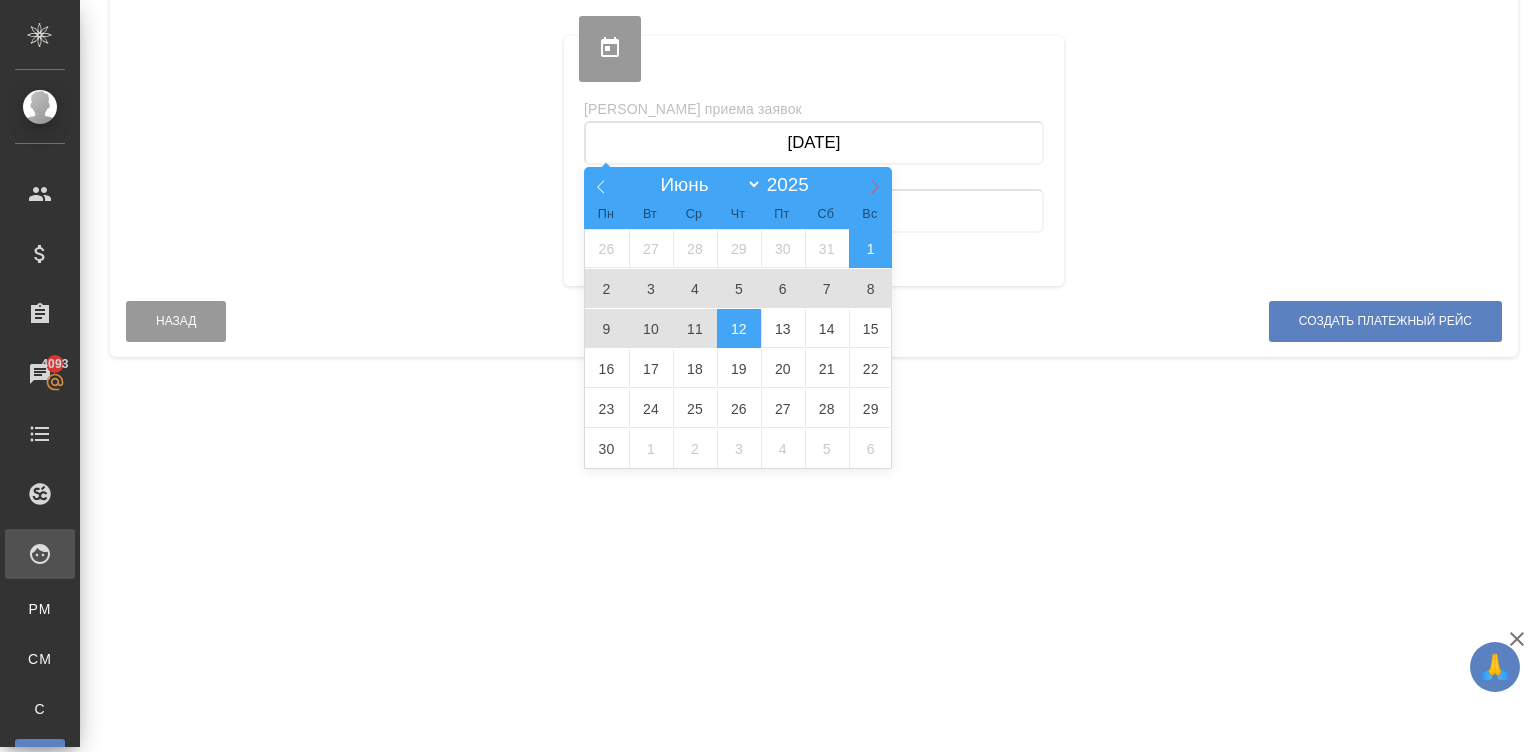 click at bounding box center (875, 184) 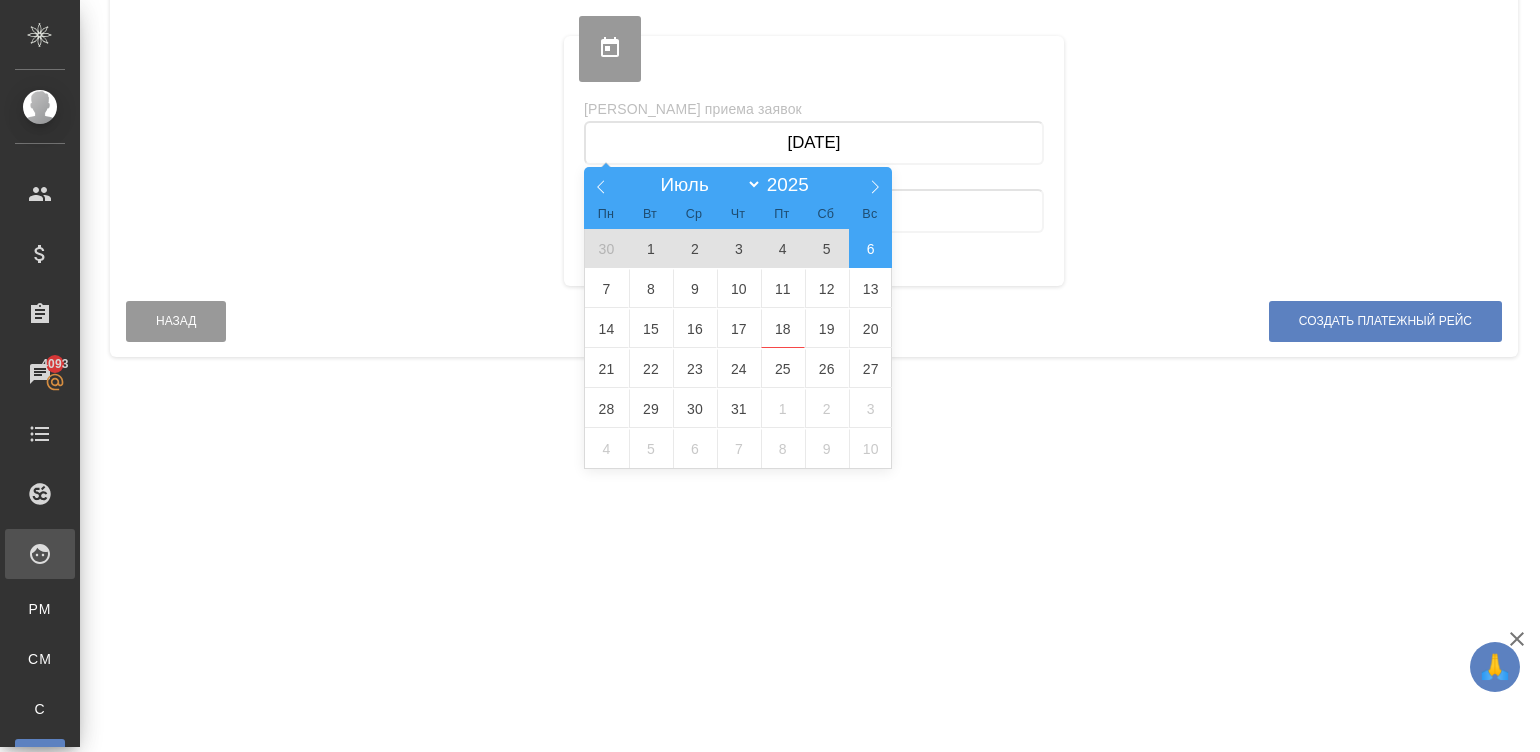 click on "6" at bounding box center (871, 248) 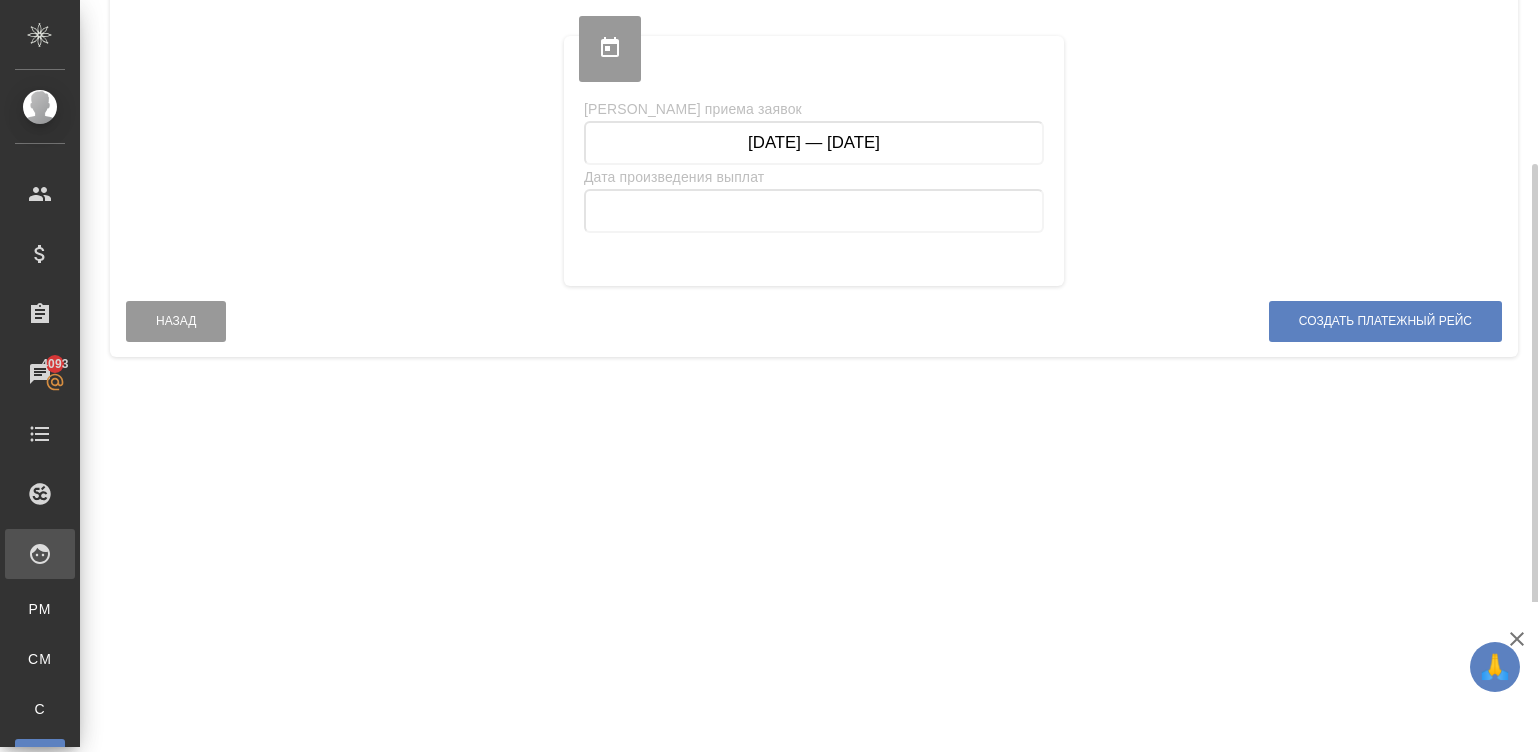 click on "Дата приема заявок 12.06.2025 — 06.07.2025 Дата произведения выплат" at bounding box center [814, 184] 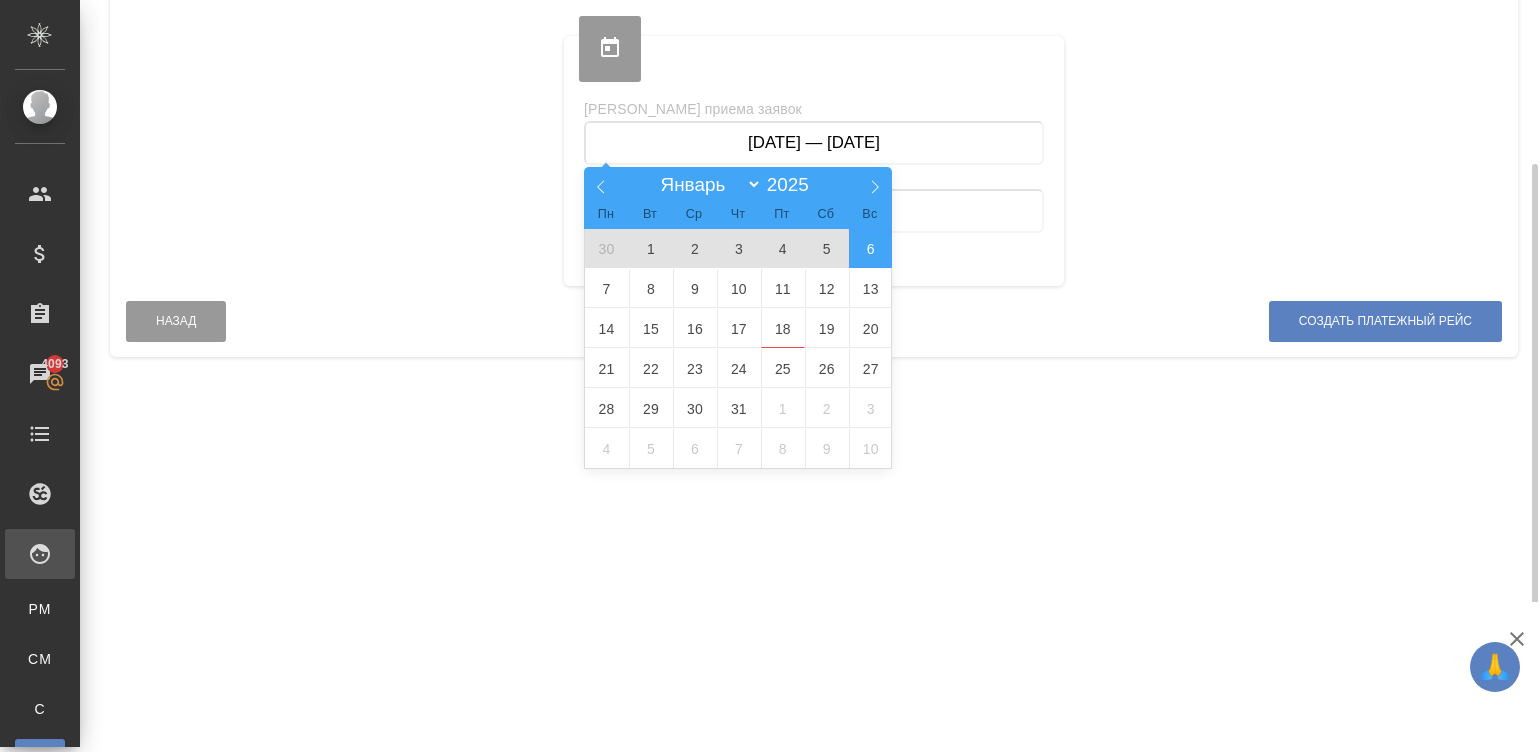 click on "12.06.2025 — 06.07.2025" at bounding box center (814, 143) 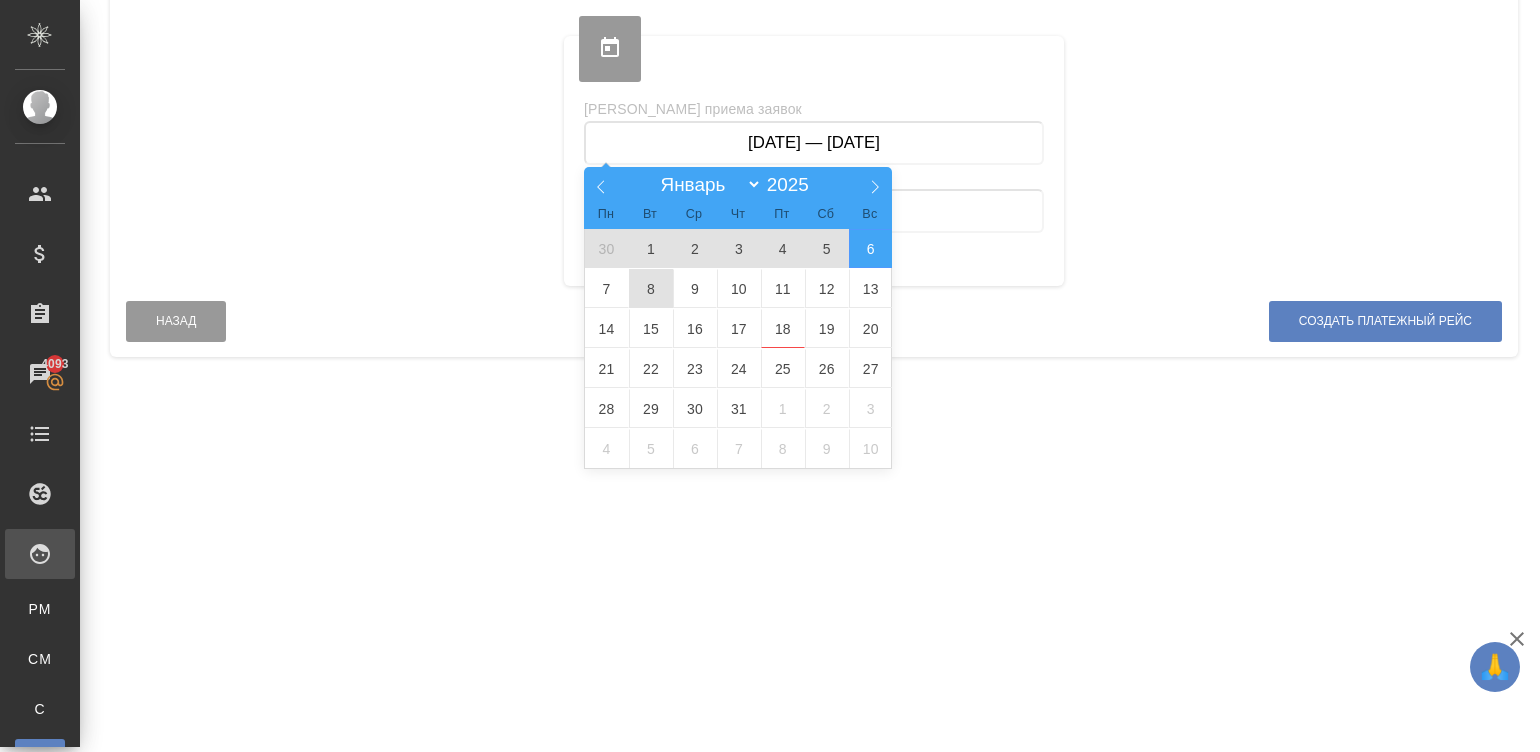 click on "8" at bounding box center [651, 288] 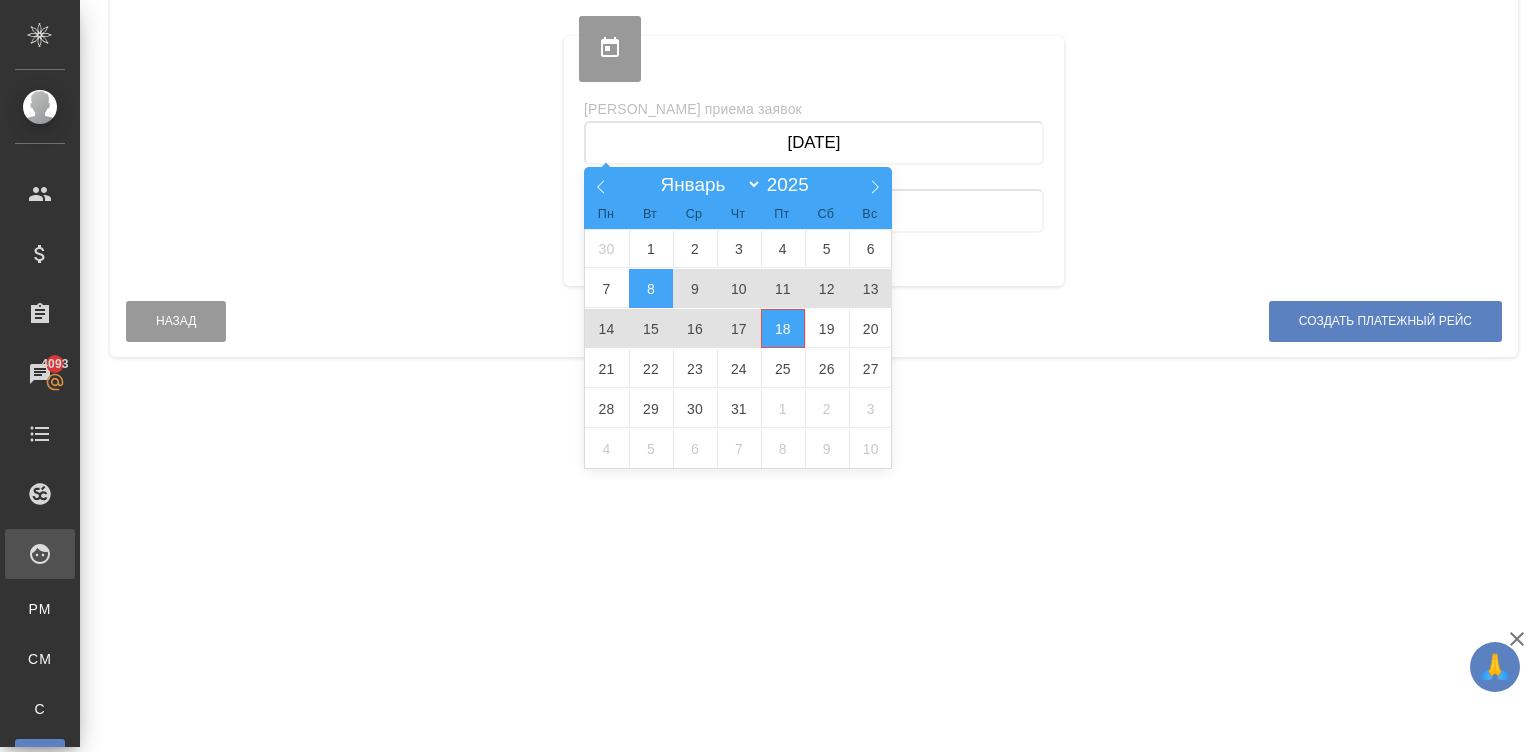 click on "18" at bounding box center (783, 328) 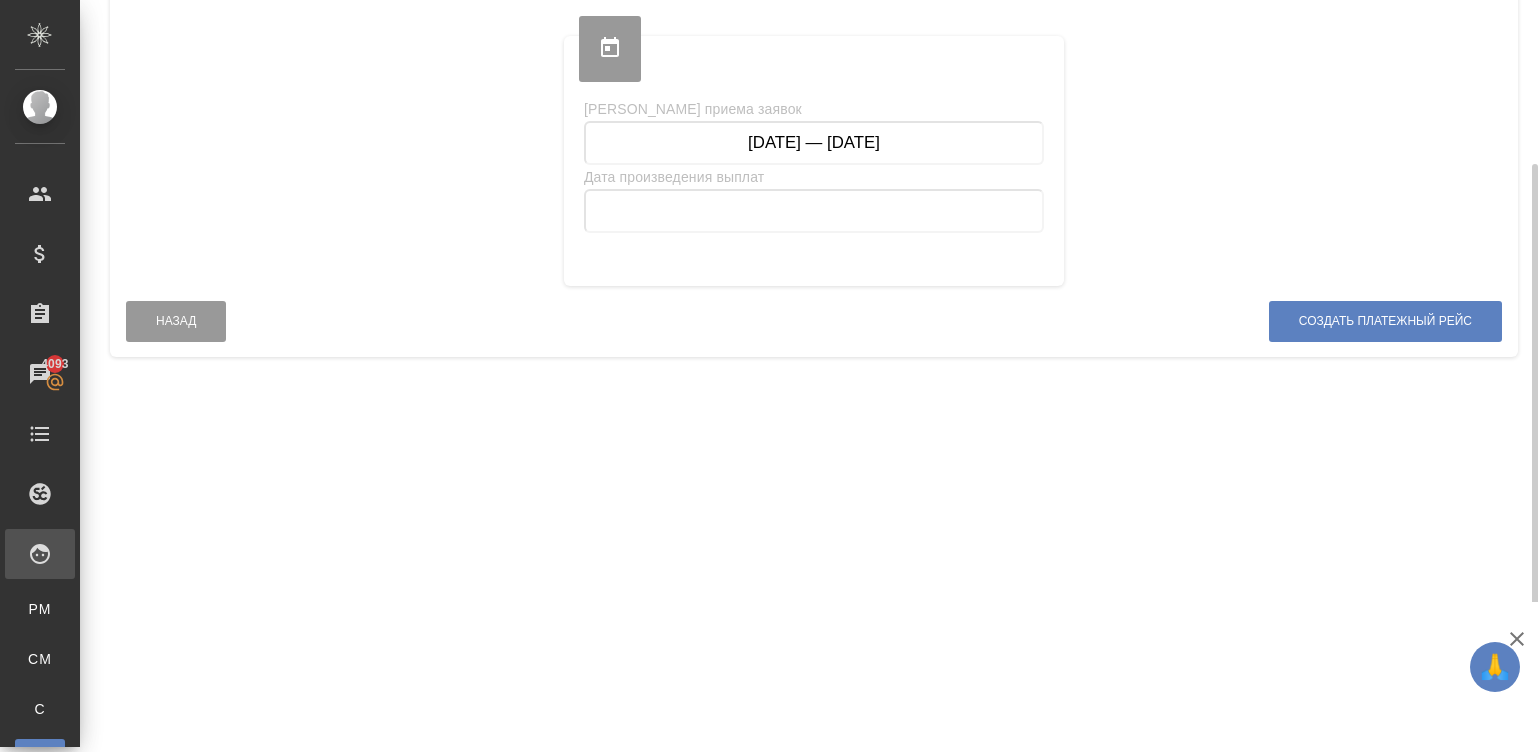 click on "08.07.2025 — 18.07.2025" at bounding box center [814, 143] 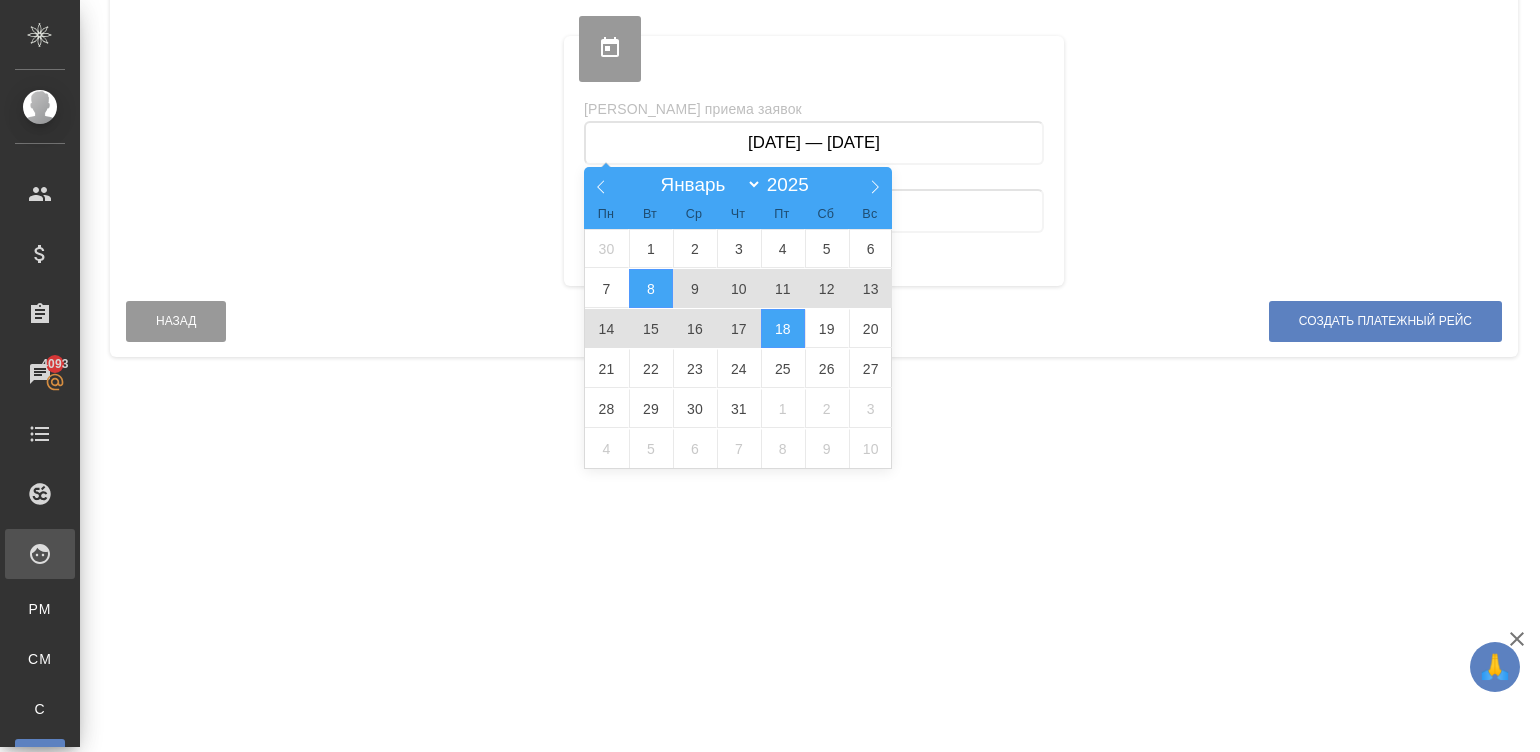 click on "17" at bounding box center (739, 328) 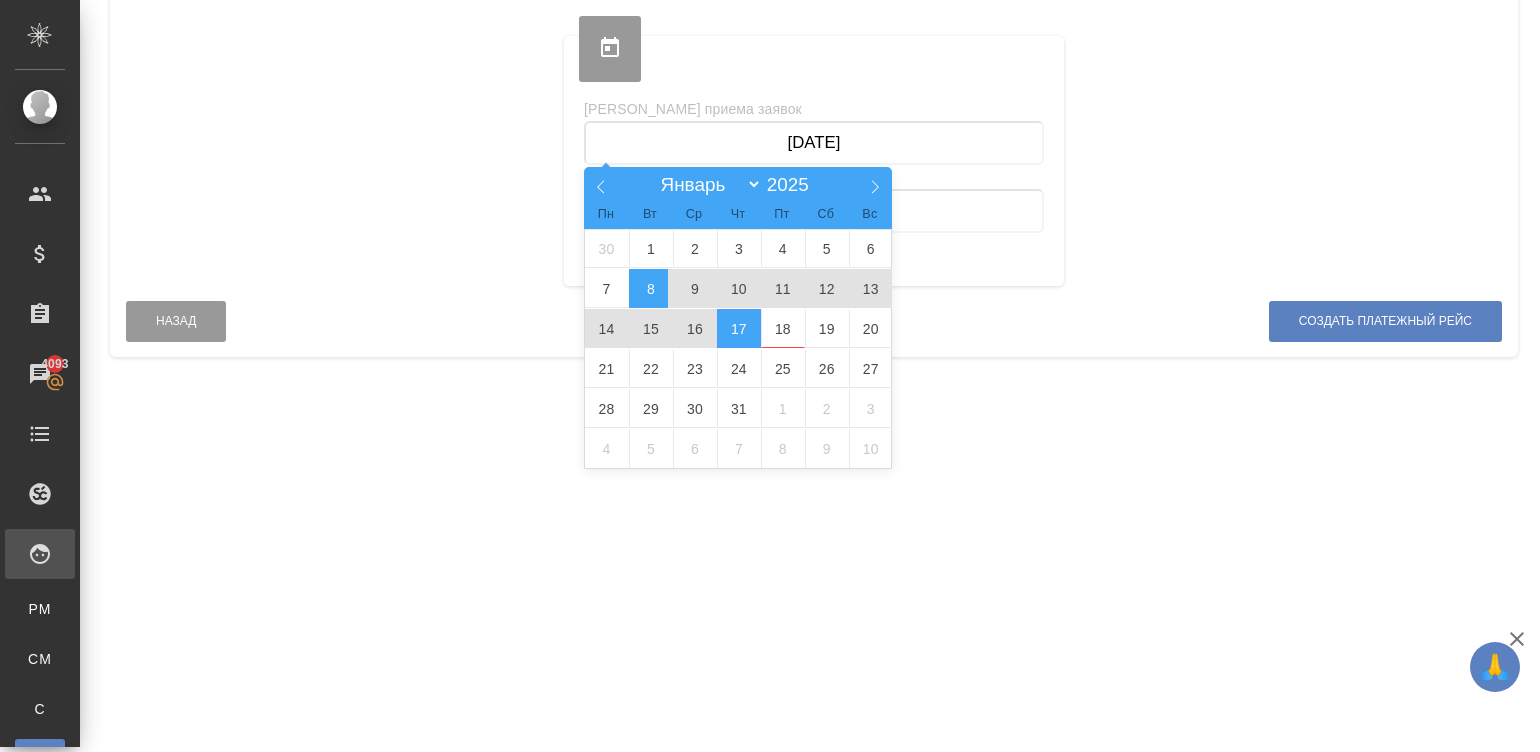 click on "8" at bounding box center (651, 288) 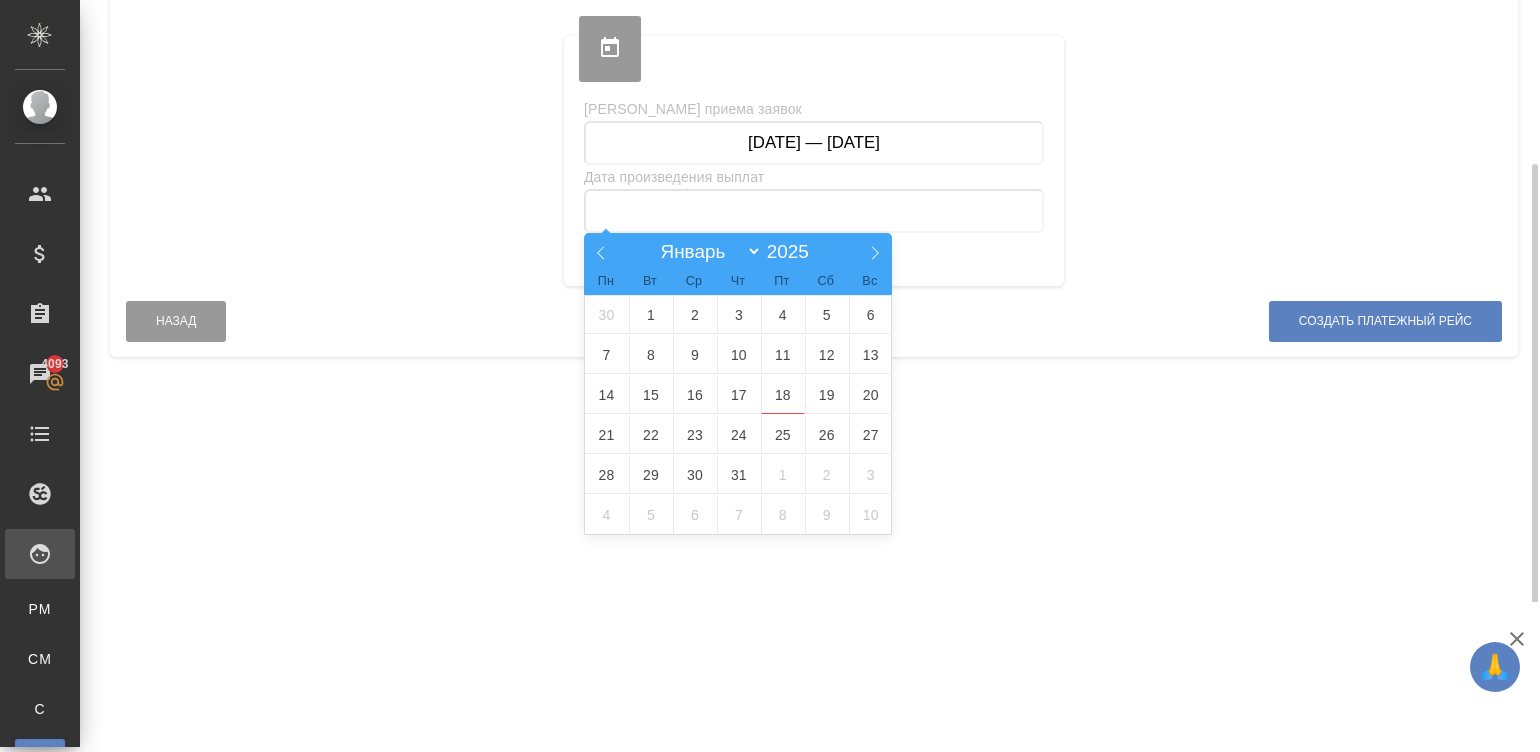 click at bounding box center [814, 211] 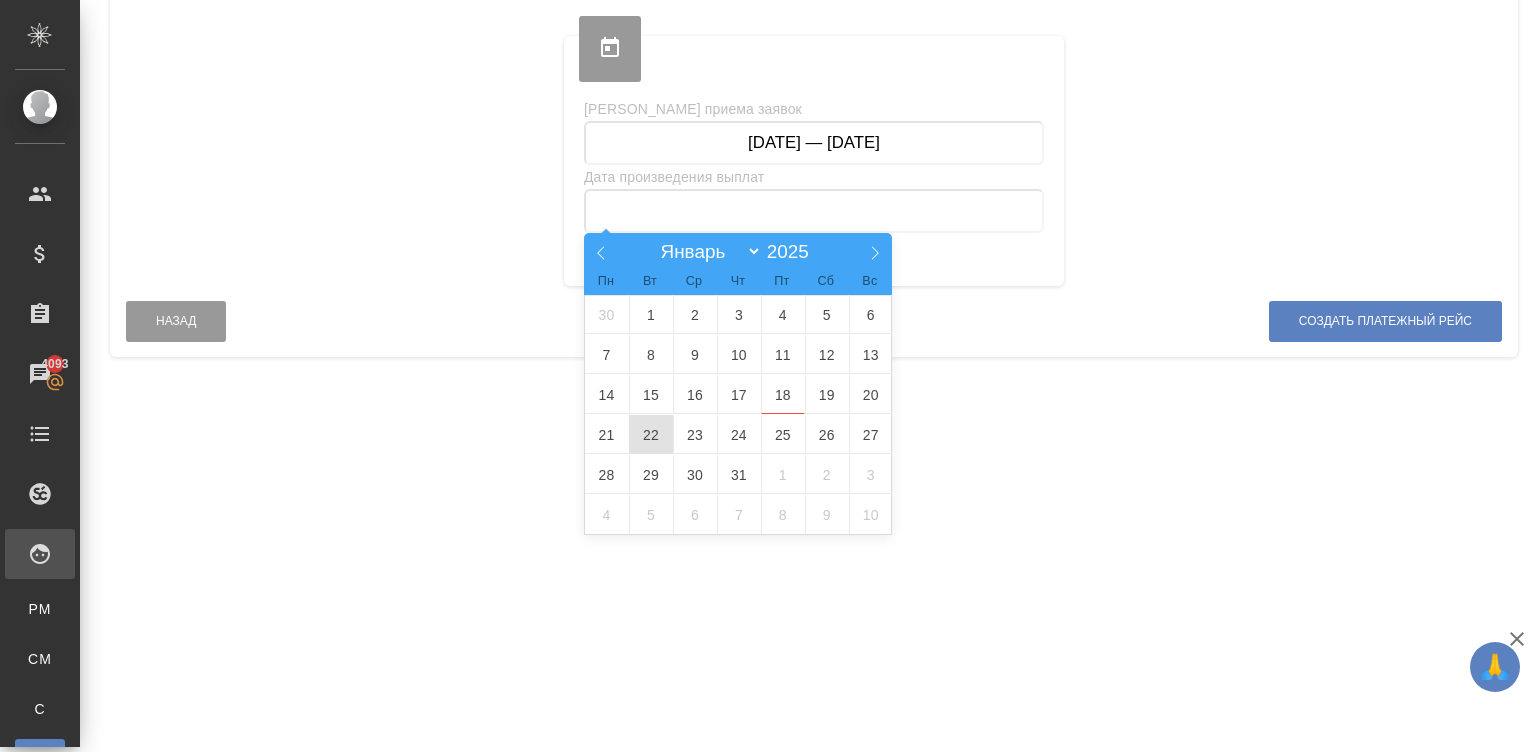 click on "22" at bounding box center [651, 434] 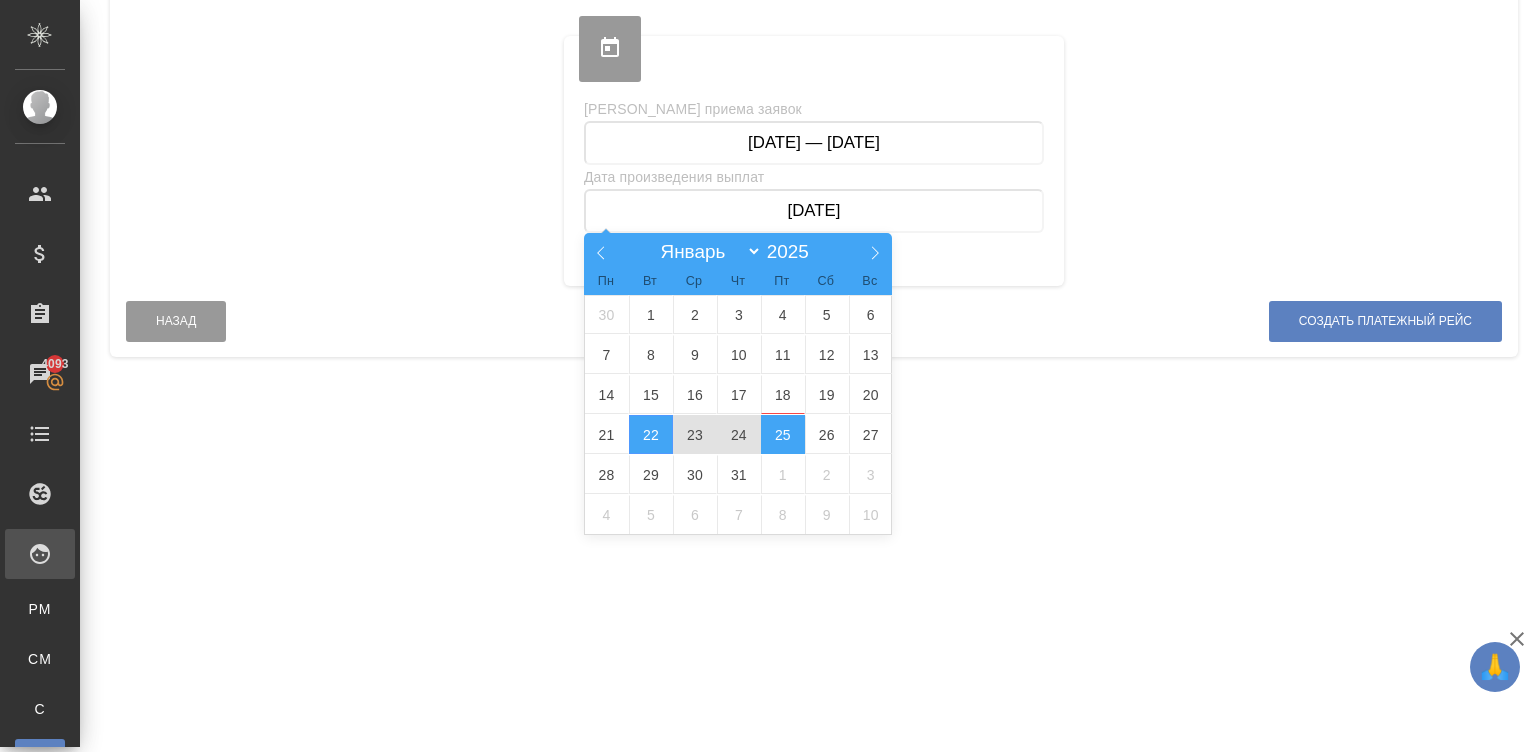 click on "25" at bounding box center (783, 434) 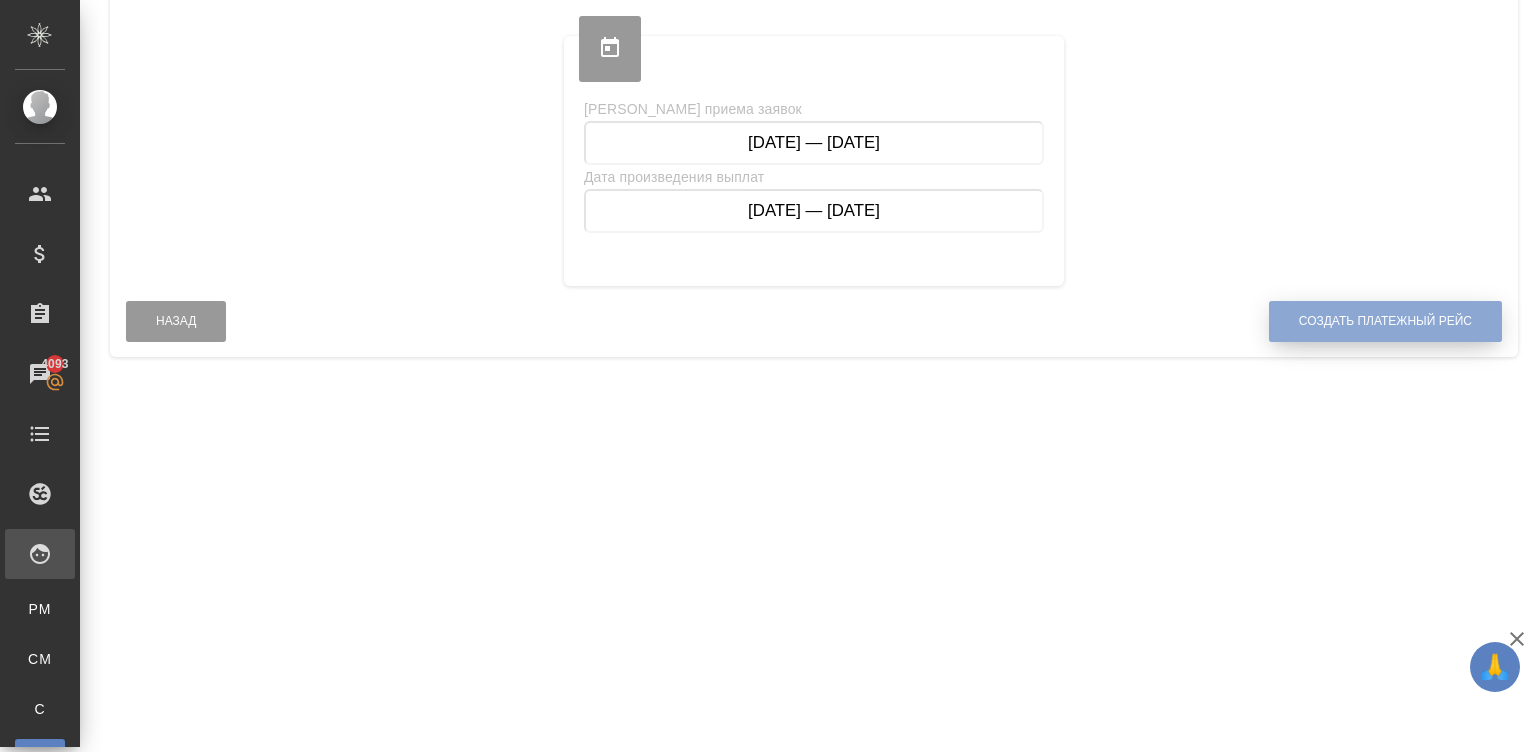 click on "Создать платежный рейс" at bounding box center [1385, 321] 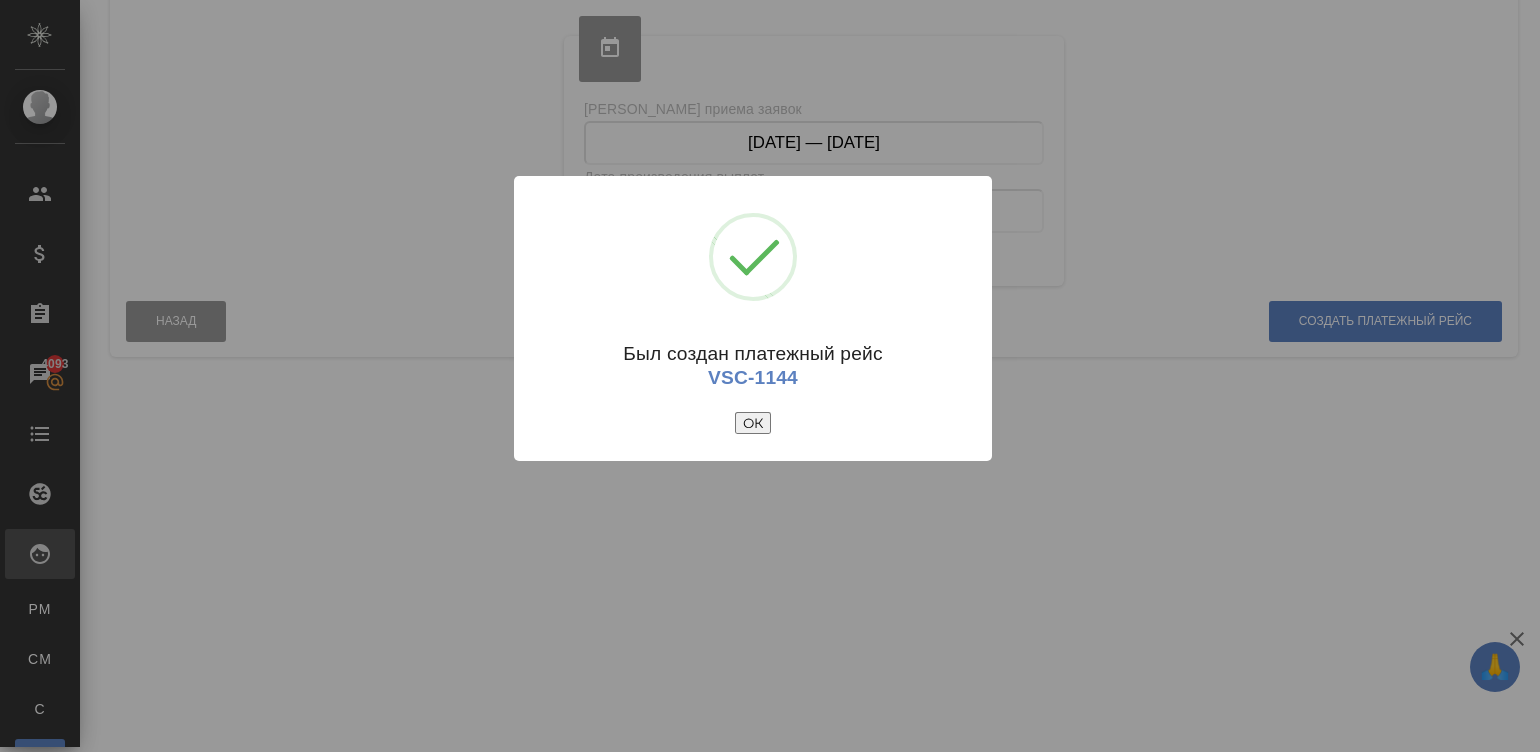 click on "ОК" at bounding box center [753, 423] 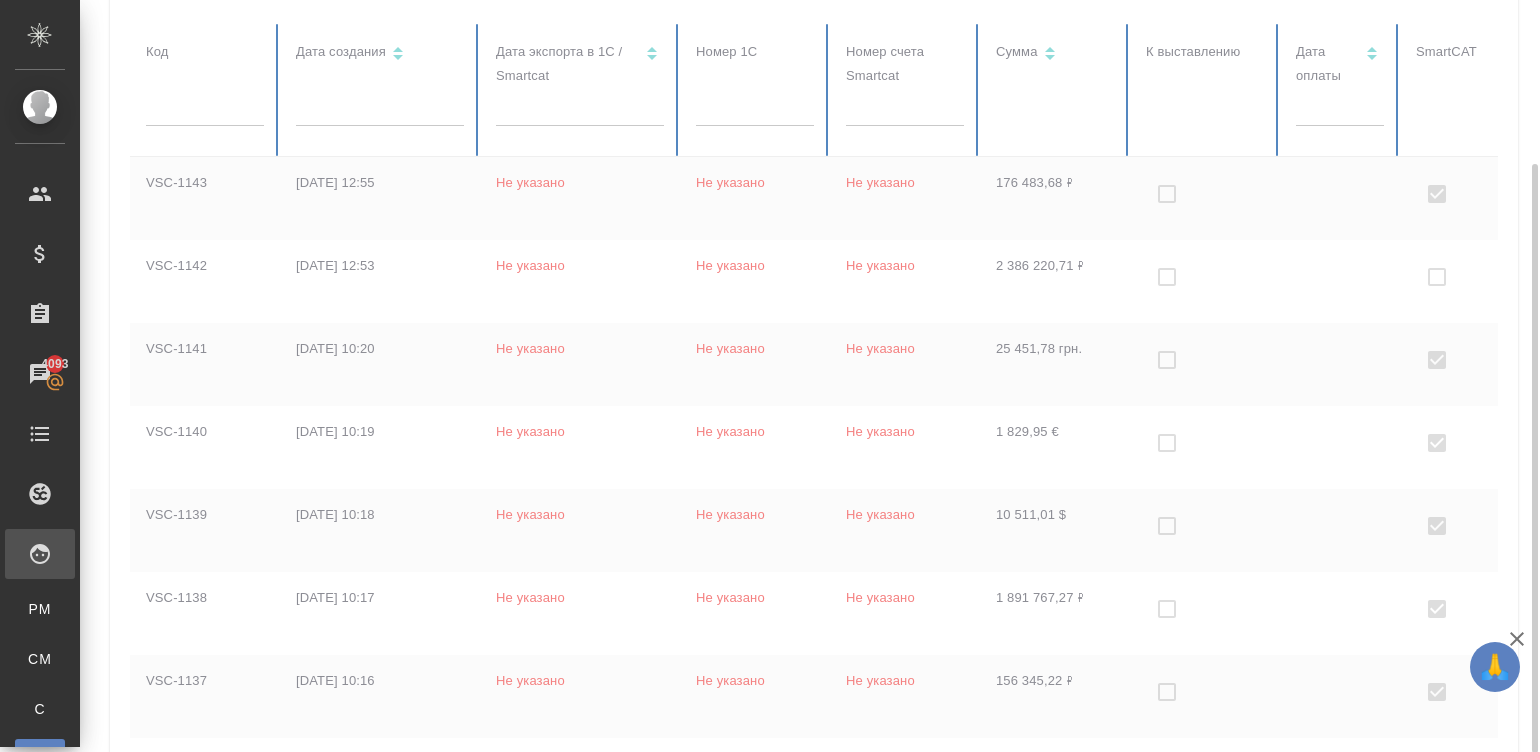 click at bounding box center [1205, 198] 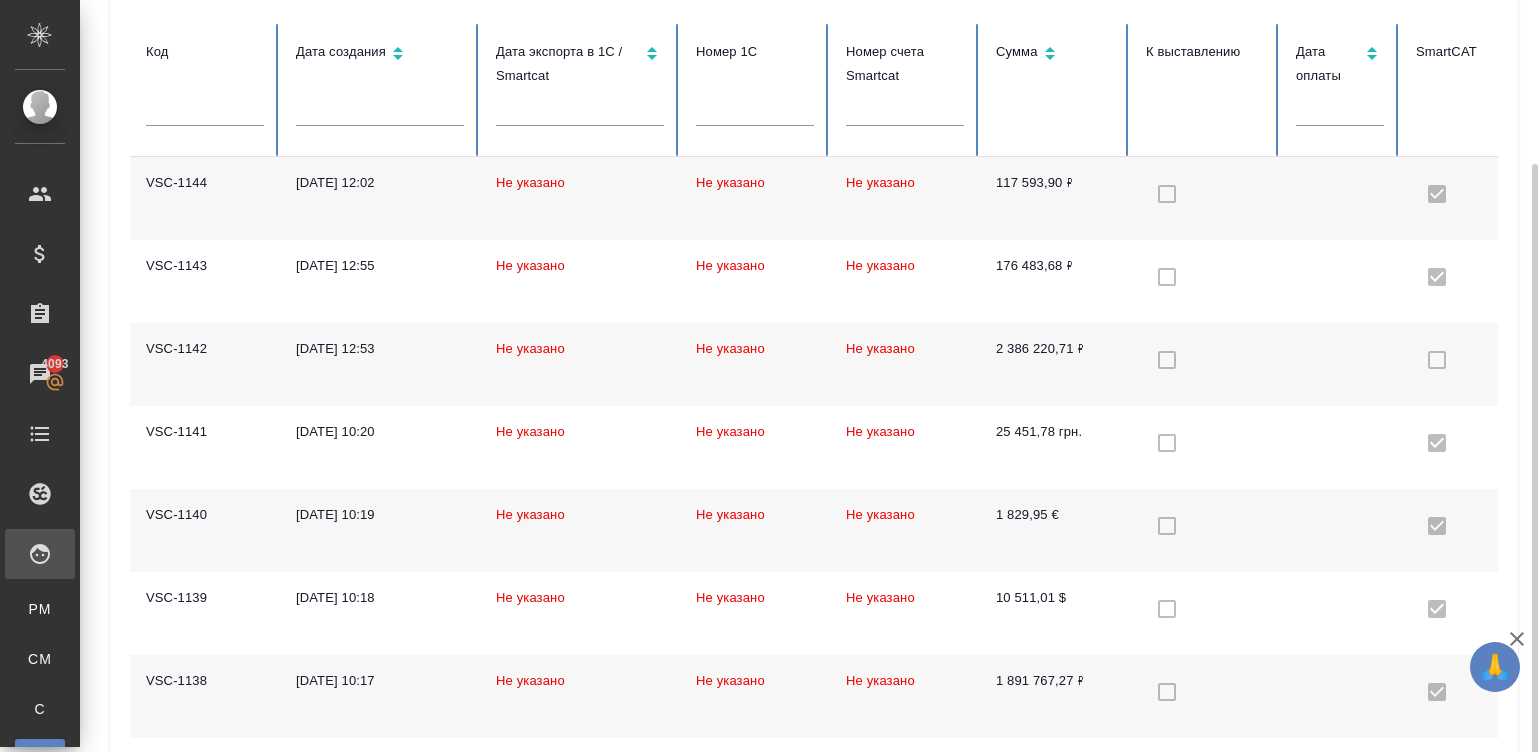checkbox on "true" 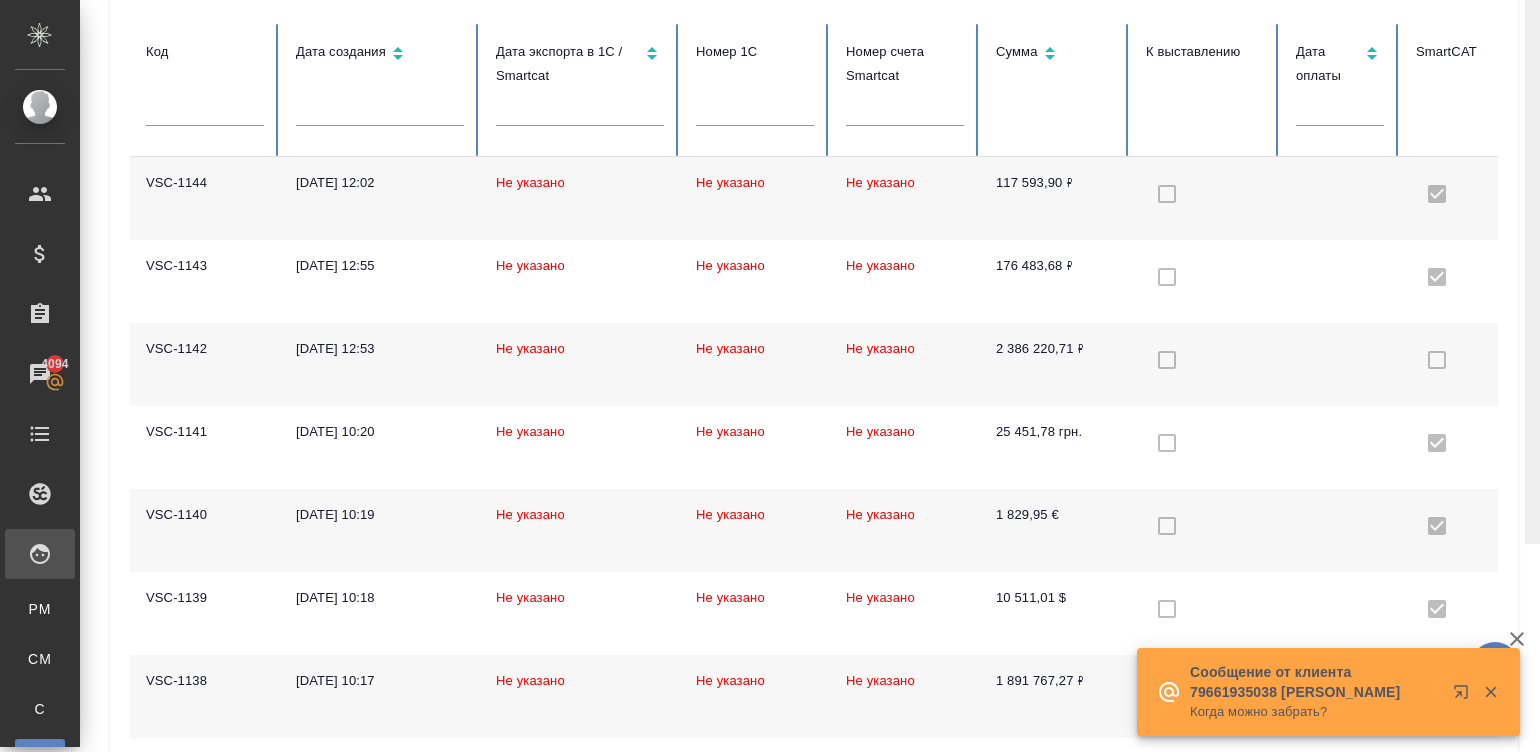 scroll, scrollTop: 0, scrollLeft: 0, axis: both 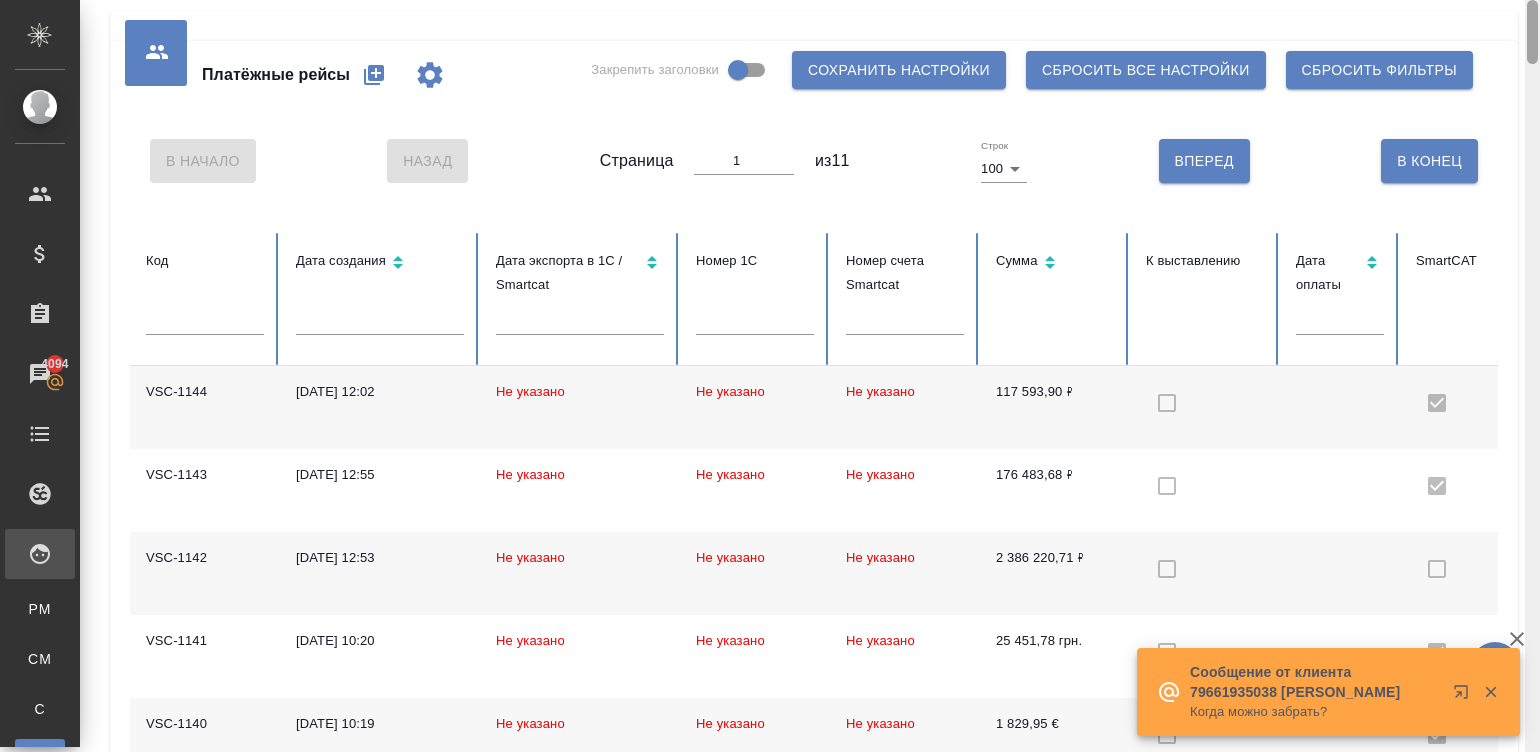 click at bounding box center (1532, 376) 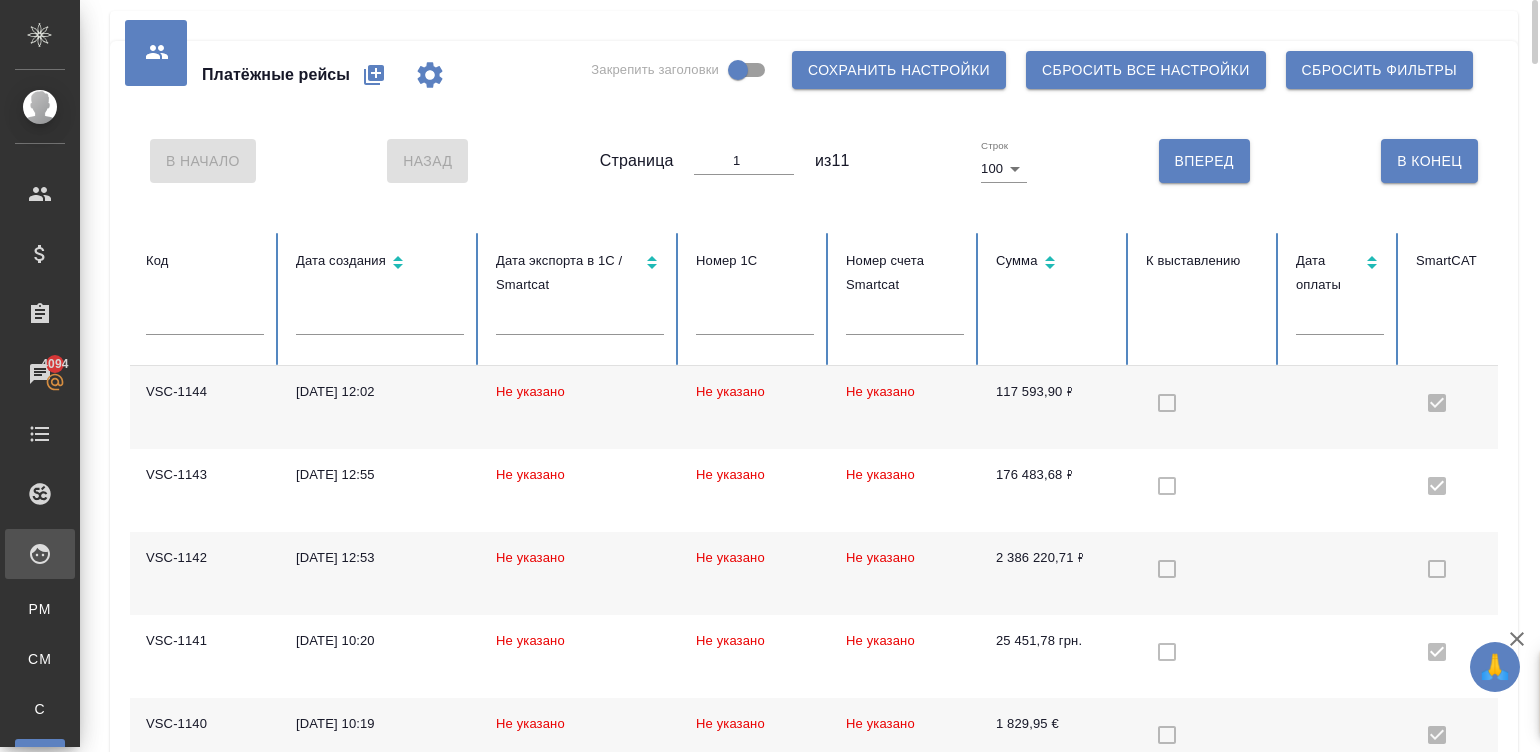 click 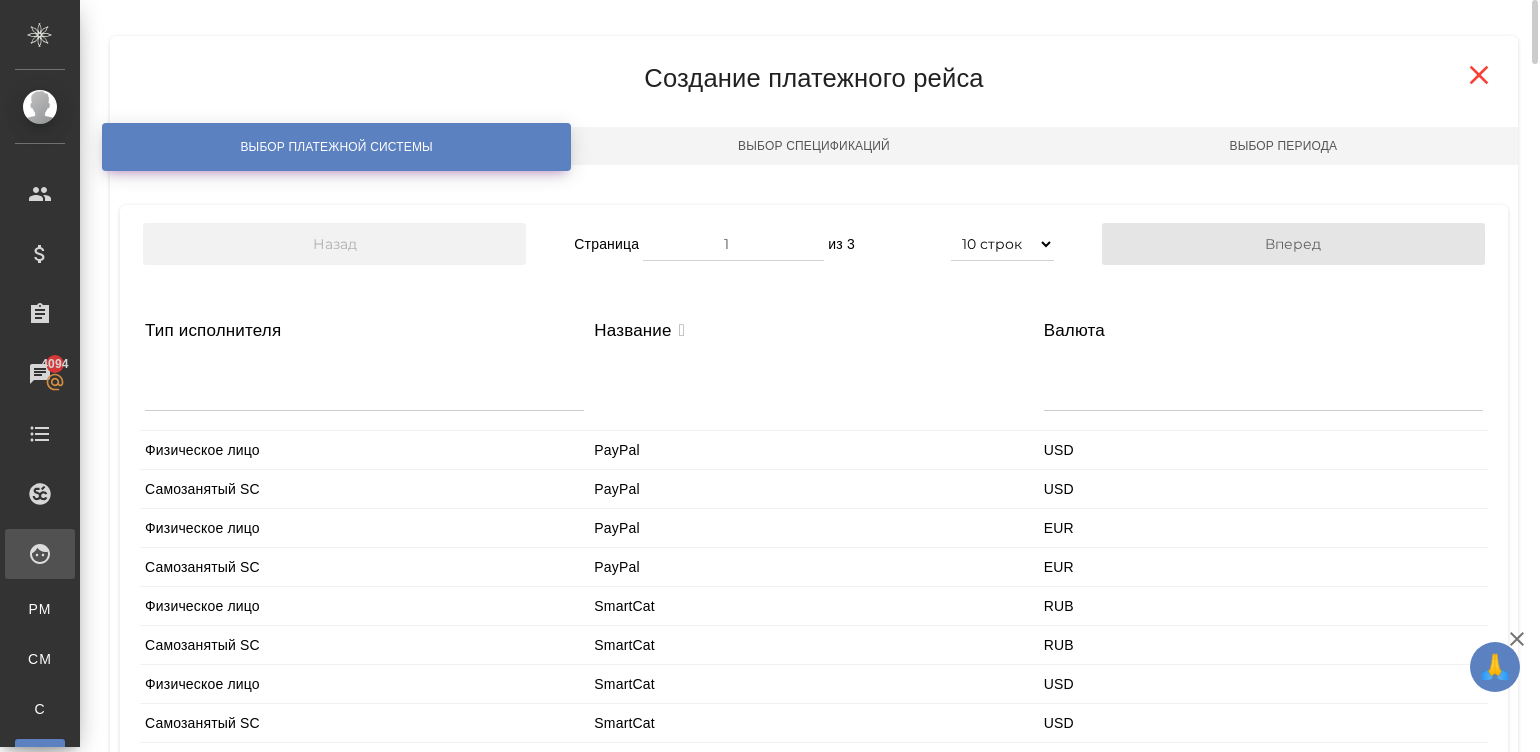 click at bounding box center (364, 386) 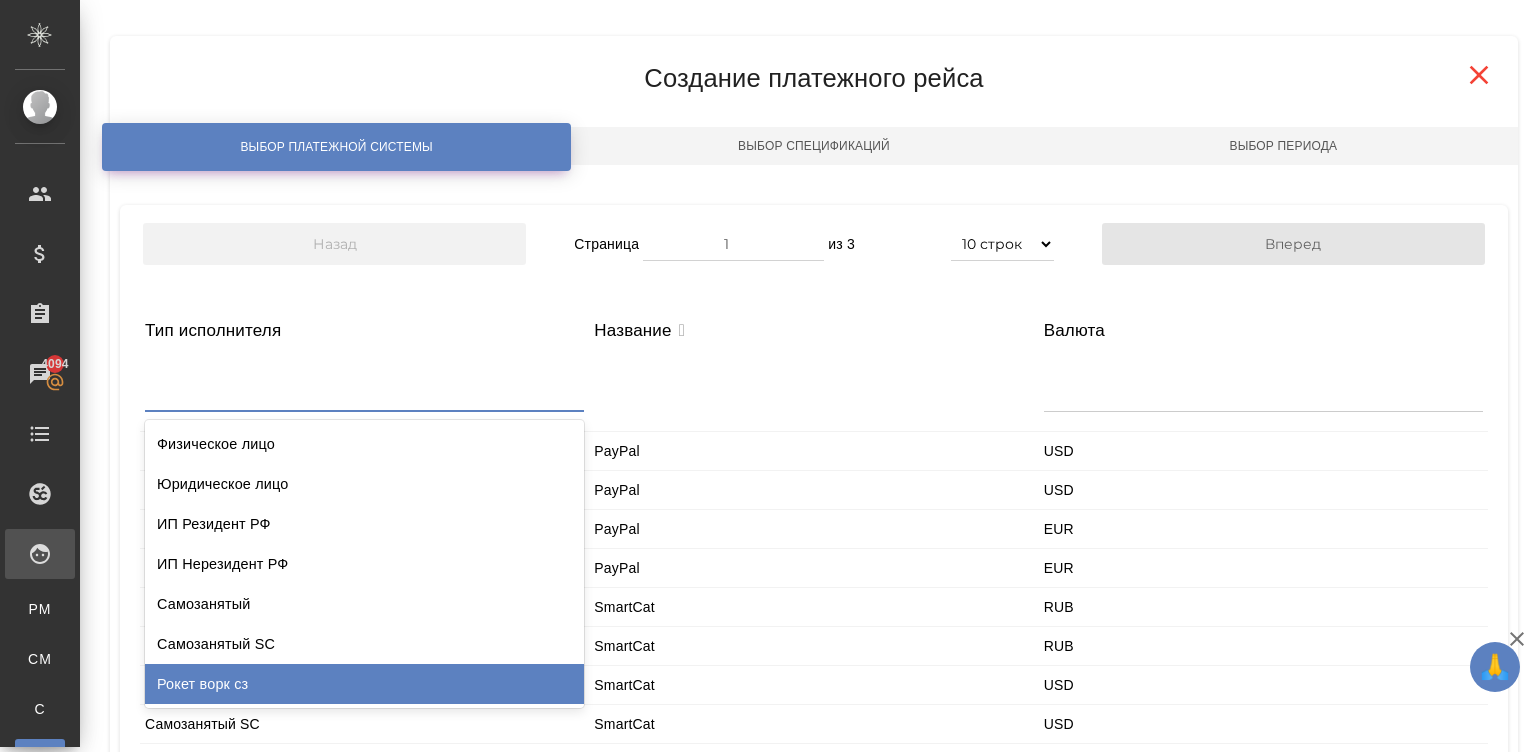 click on "Рокет ворк сз" at bounding box center (364, 684) 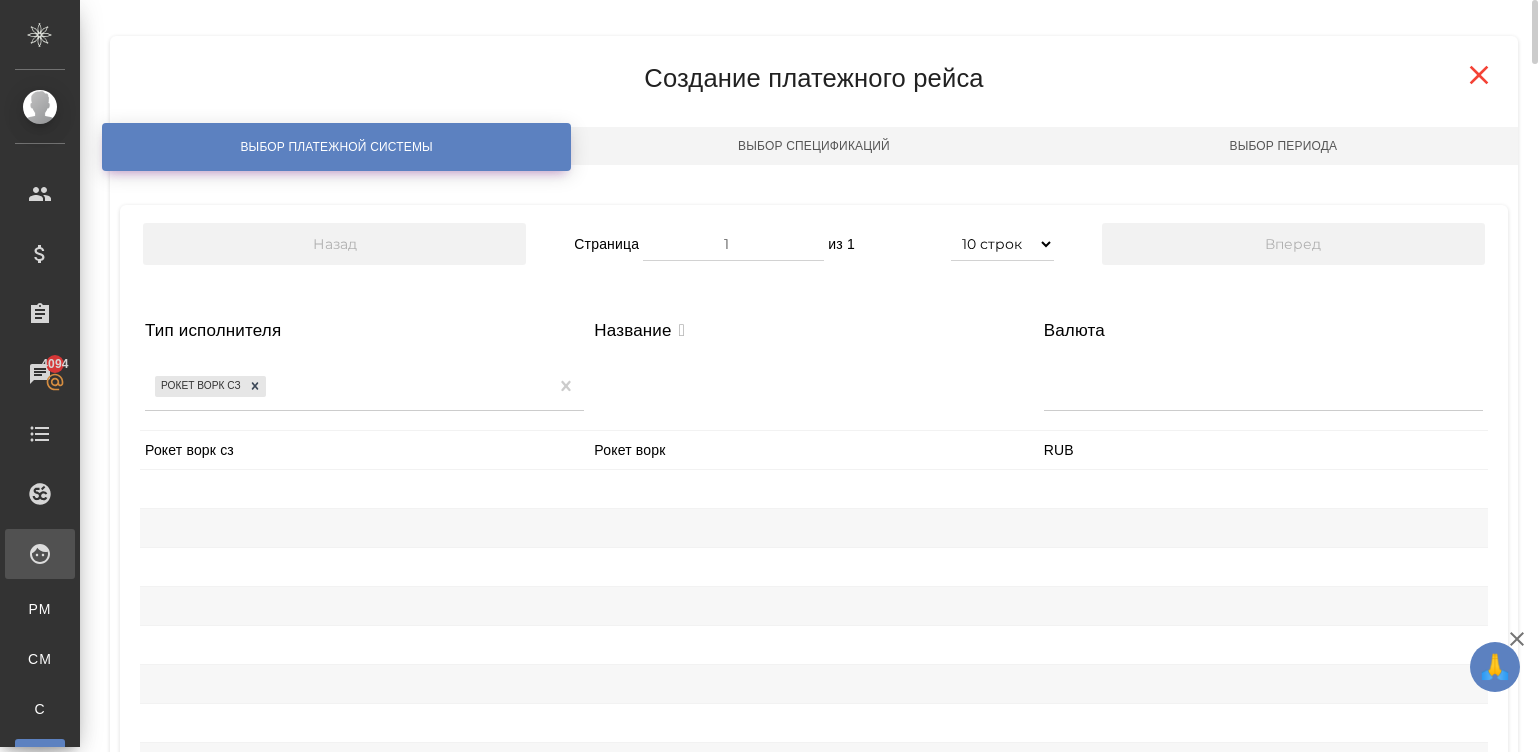 click on "Рокет ворк сз" at bounding box center [364, 450] 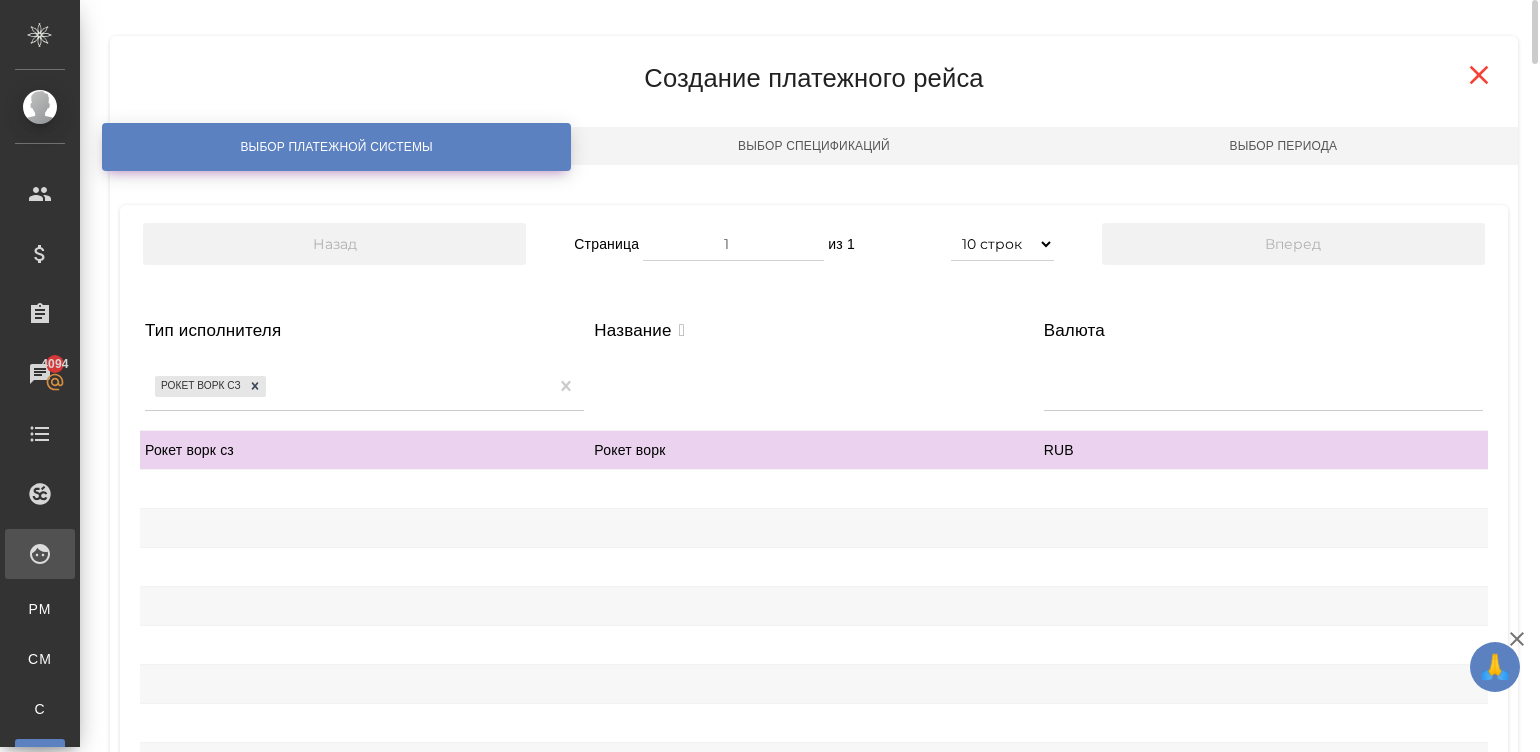 click at bounding box center (813, 567) 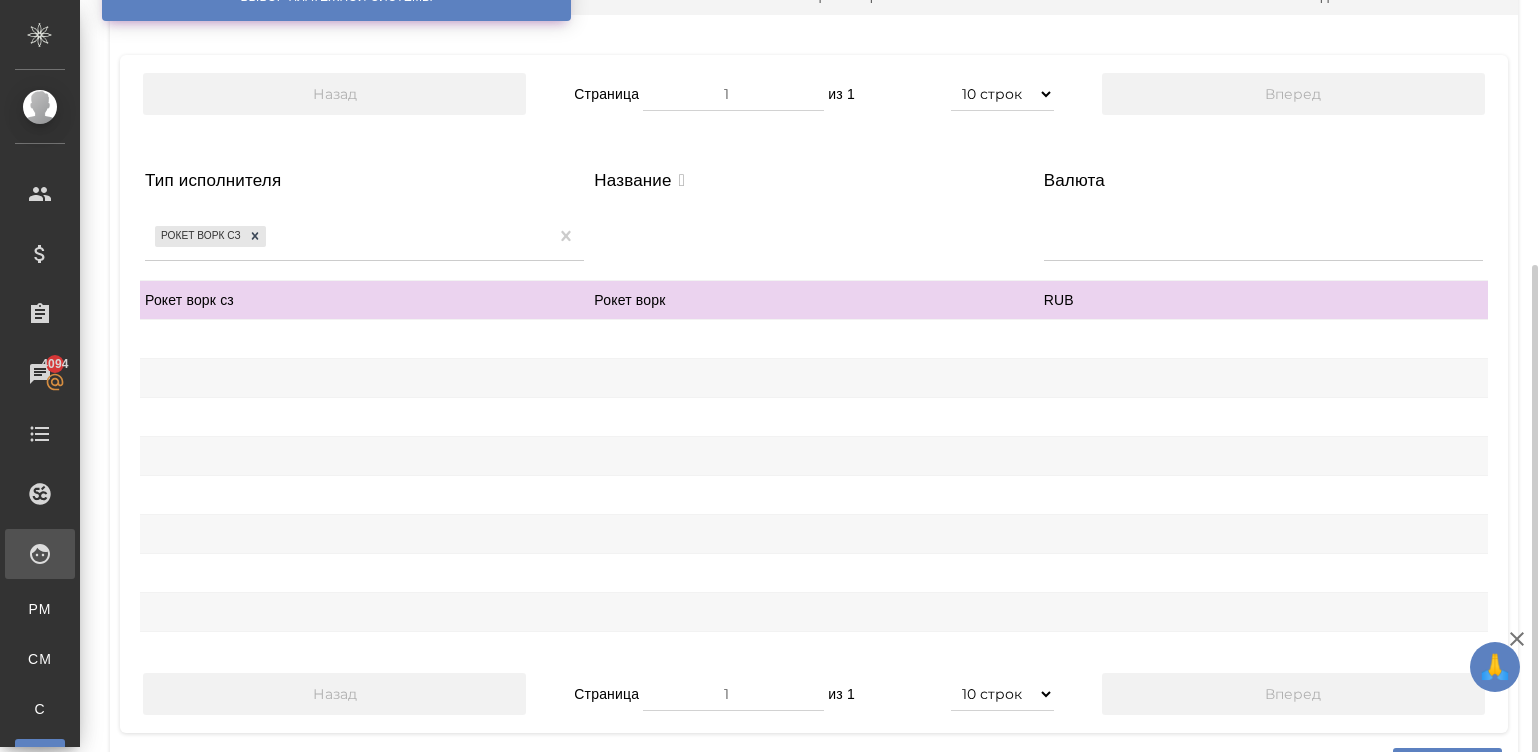 scroll, scrollTop: 235, scrollLeft: 0, axis: vertical 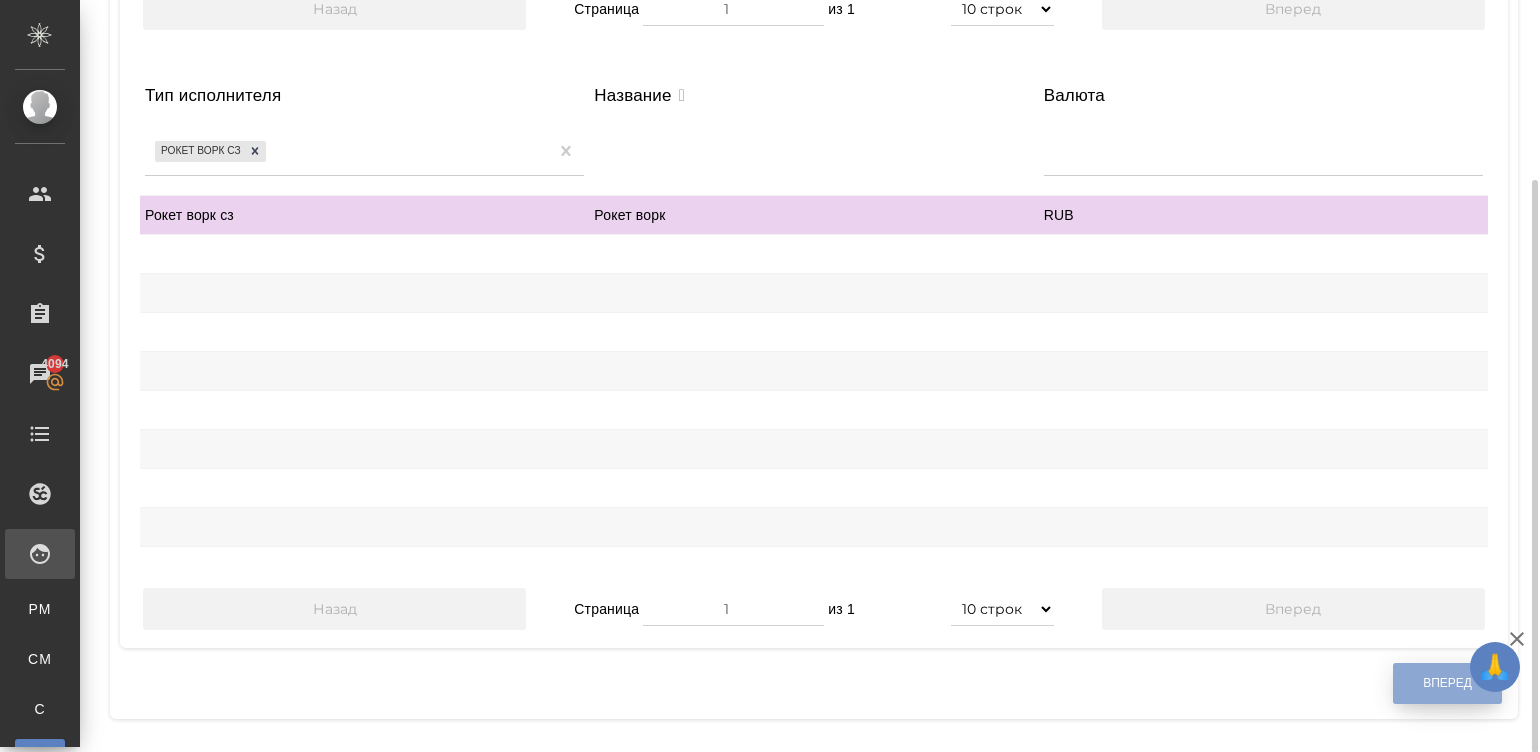click on "Вперед" at bounding box center [1447, 683] 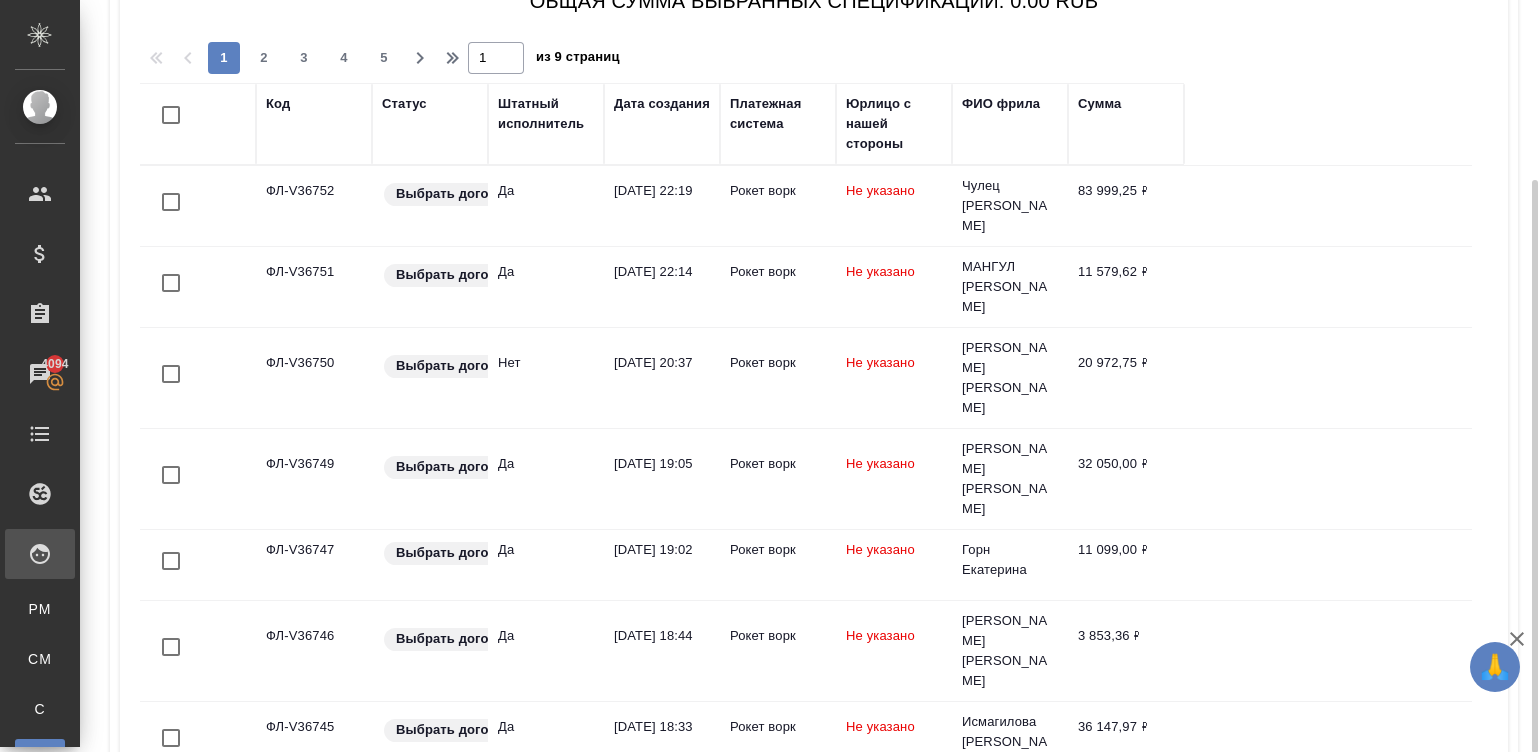 click on "Штатный исполнитель" at bounding box center (546, 114) 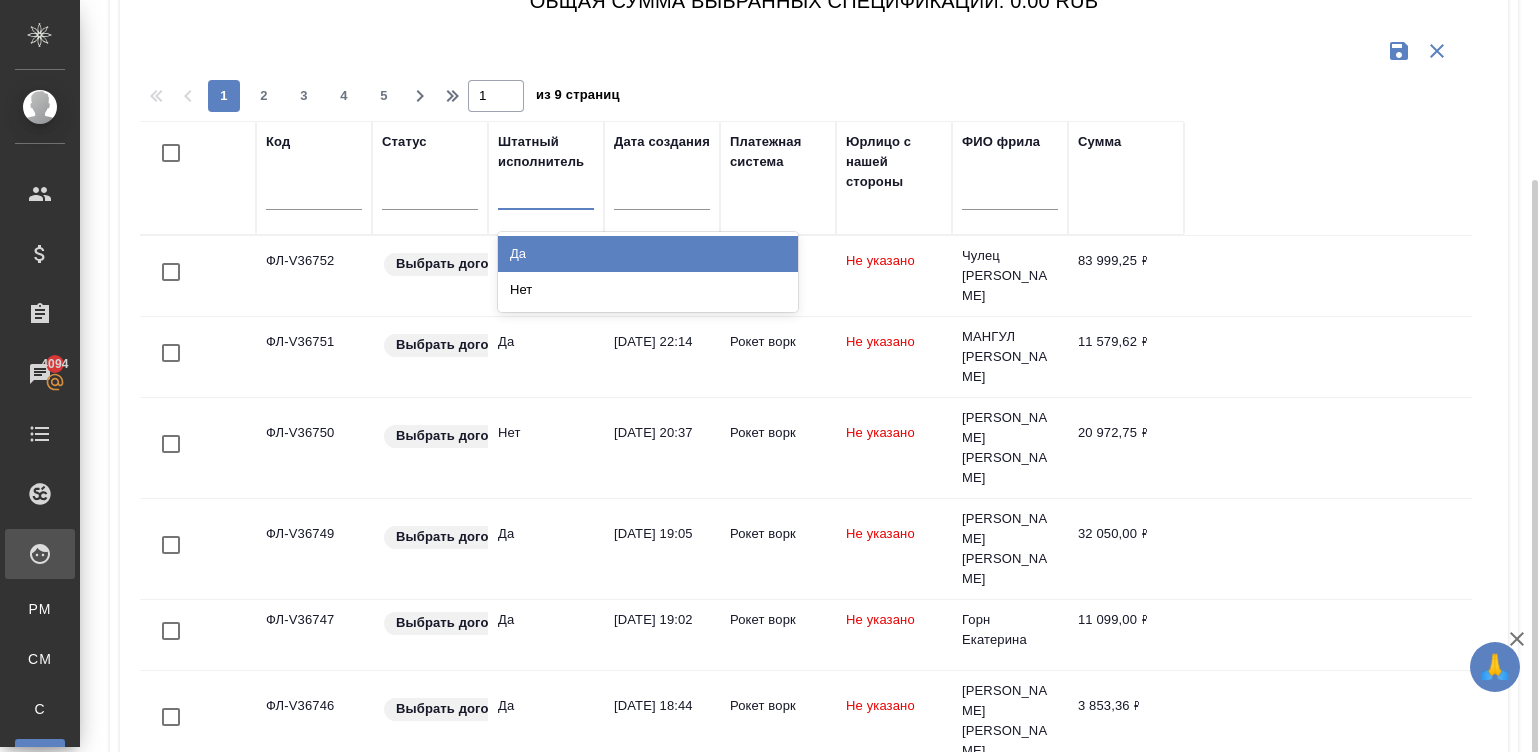click at bounding box center [546, 189] 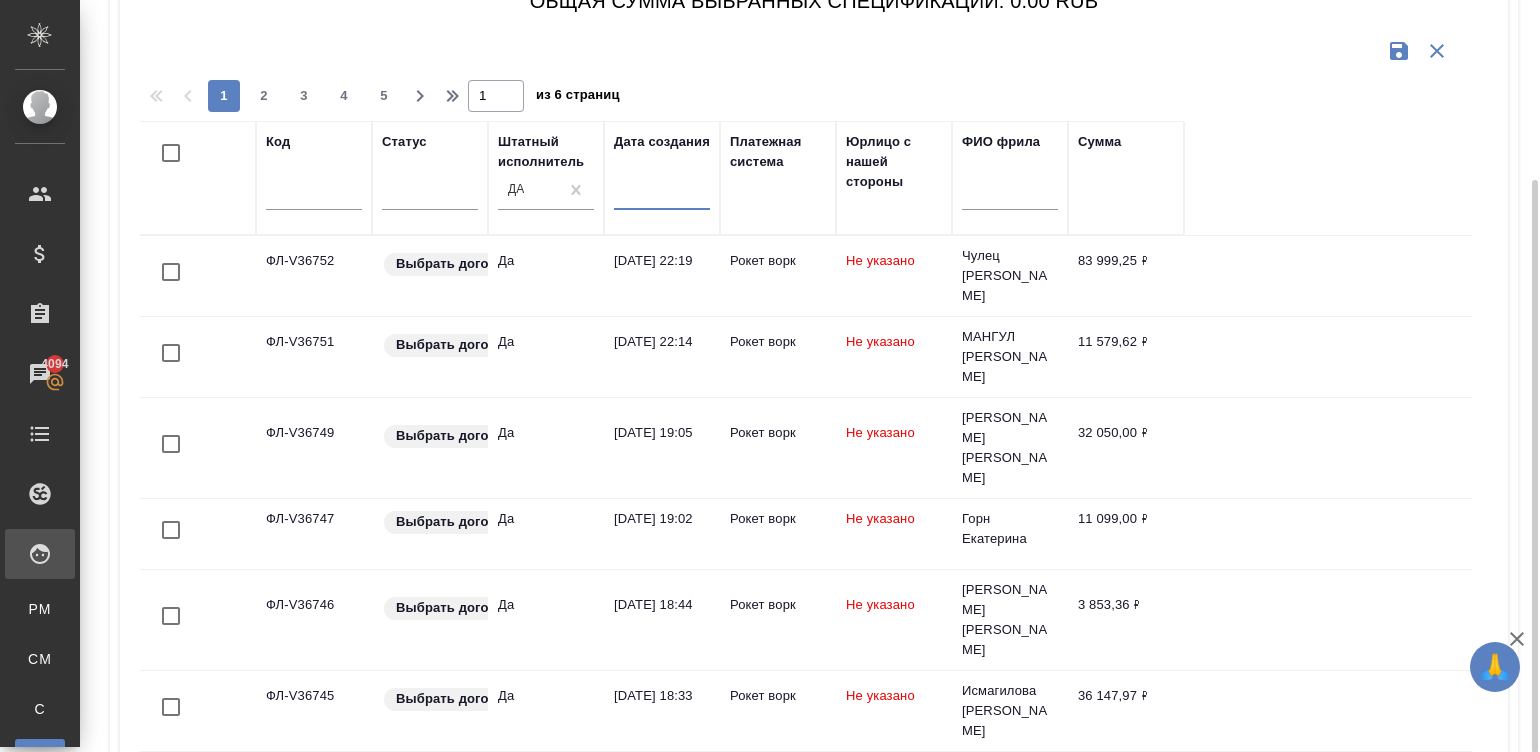 click at bounding box center (668, 193) 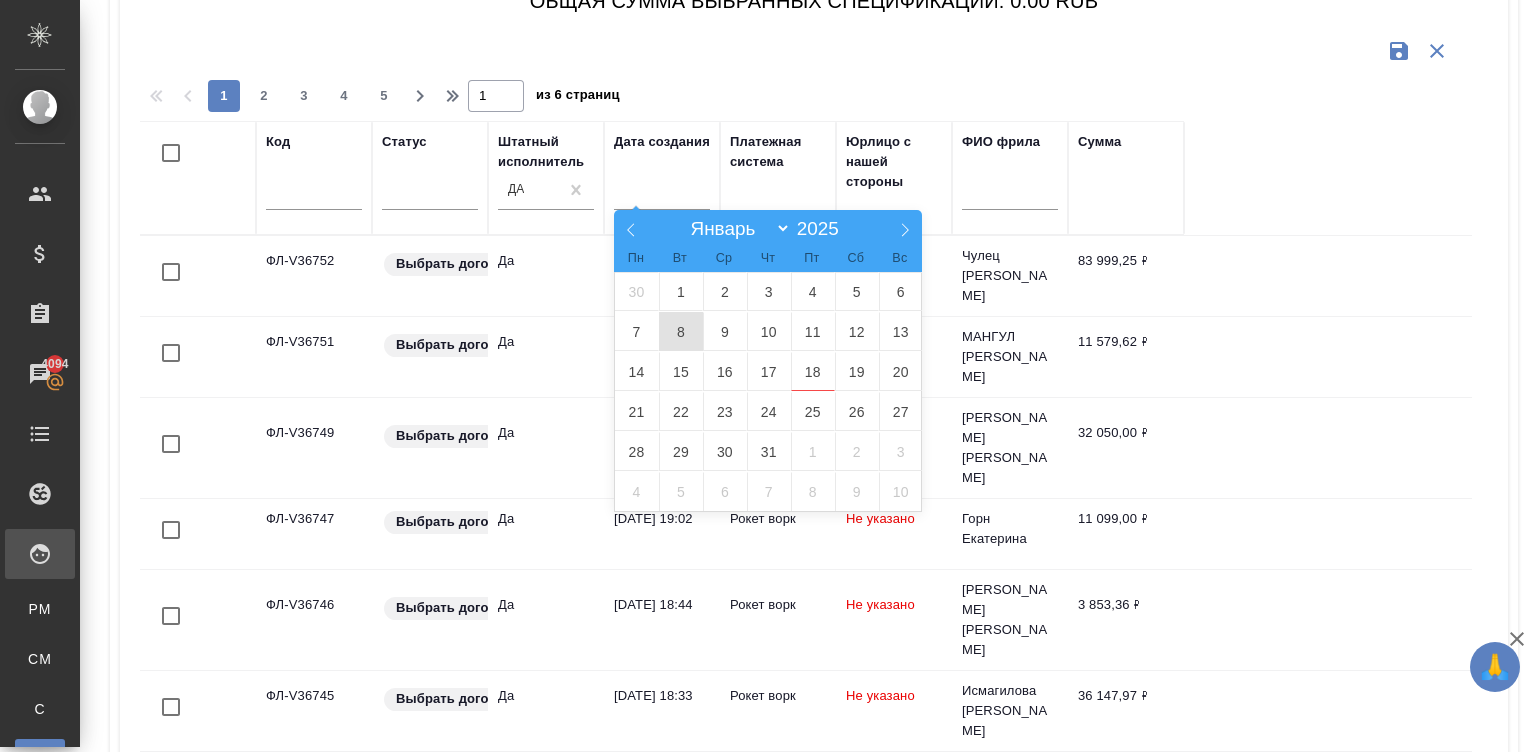 click on "8" at bounding box center [681, 331] 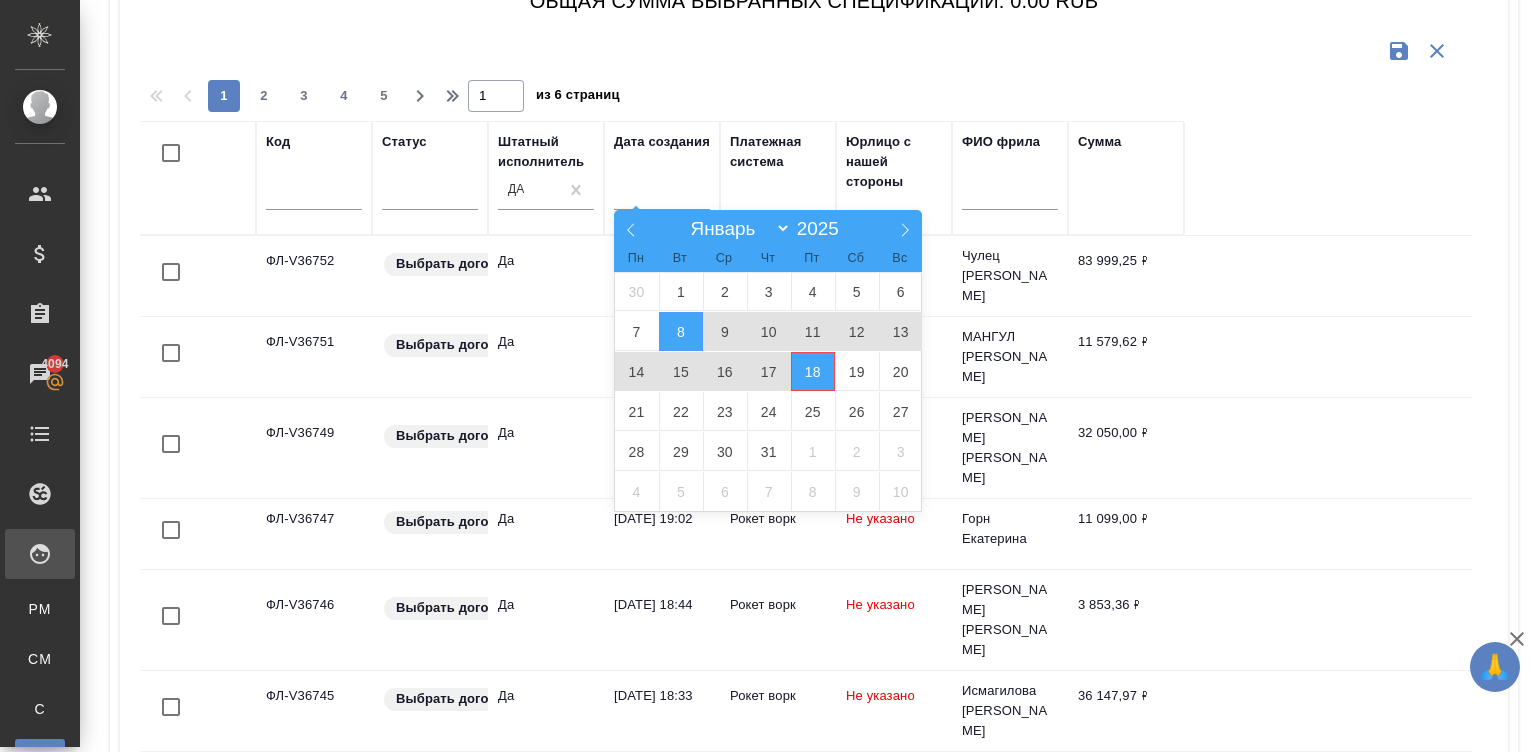 click on "18" at bounding box center (813, 371) 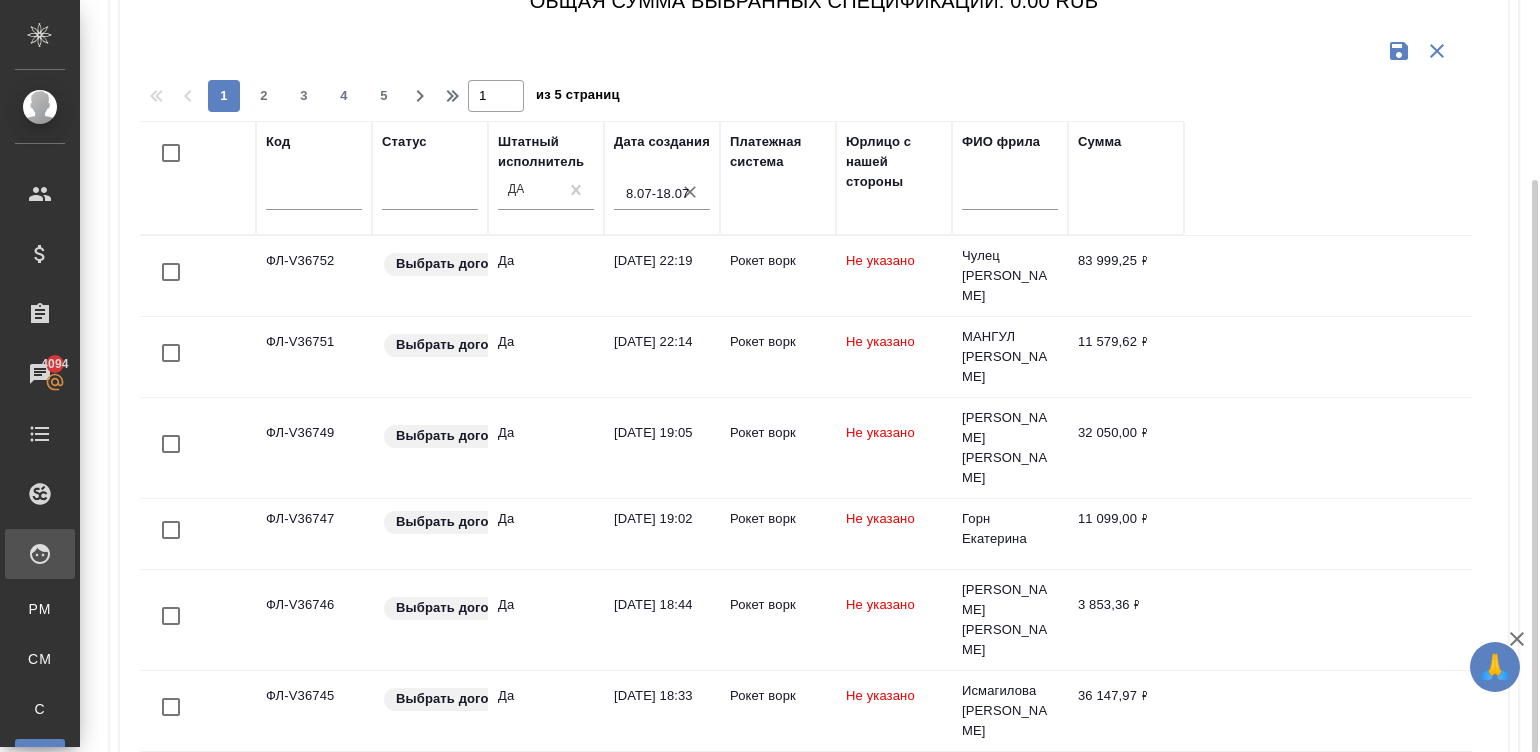 click at bounding box center [171, 153] 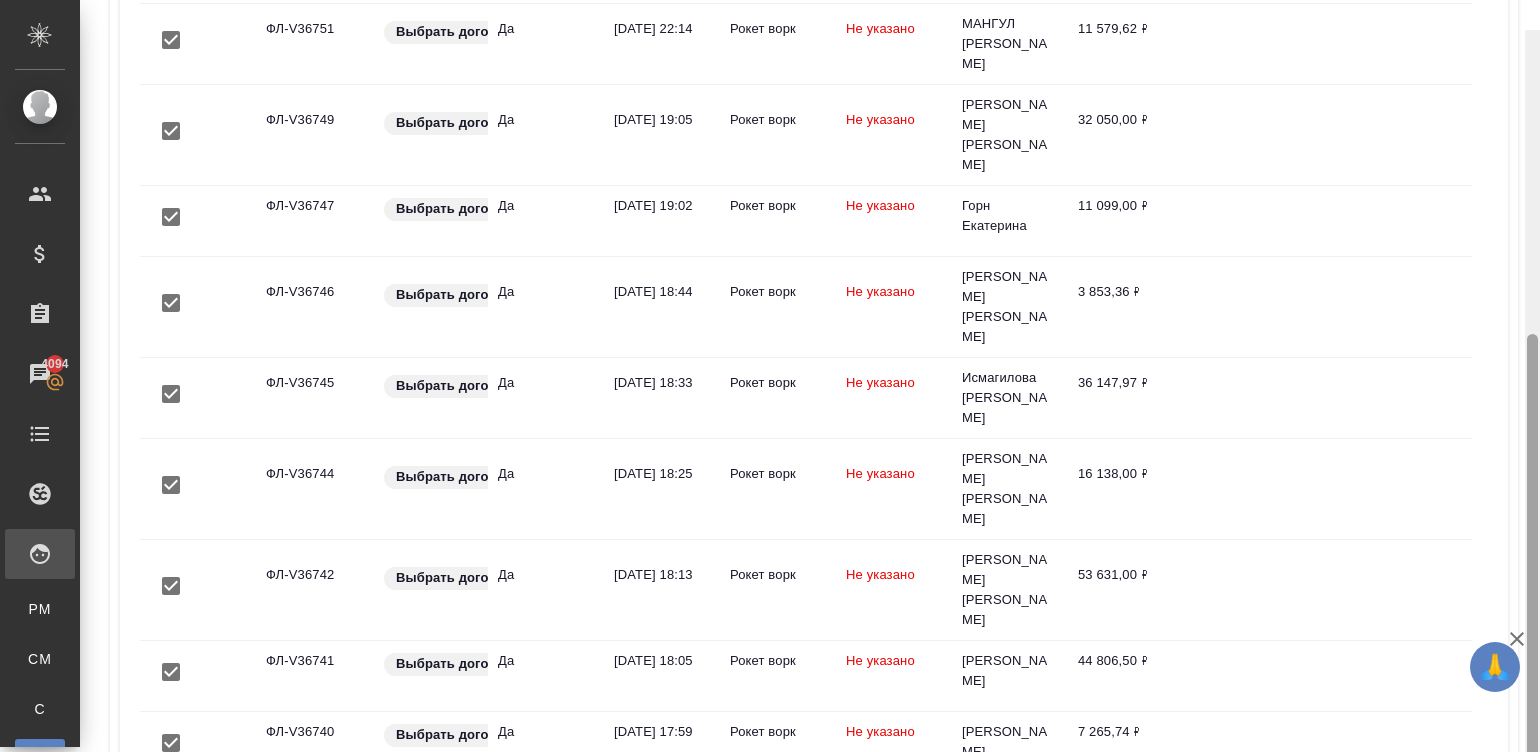 scroll, scrollTop: 508, scrollLeft: 0, axis: vertical 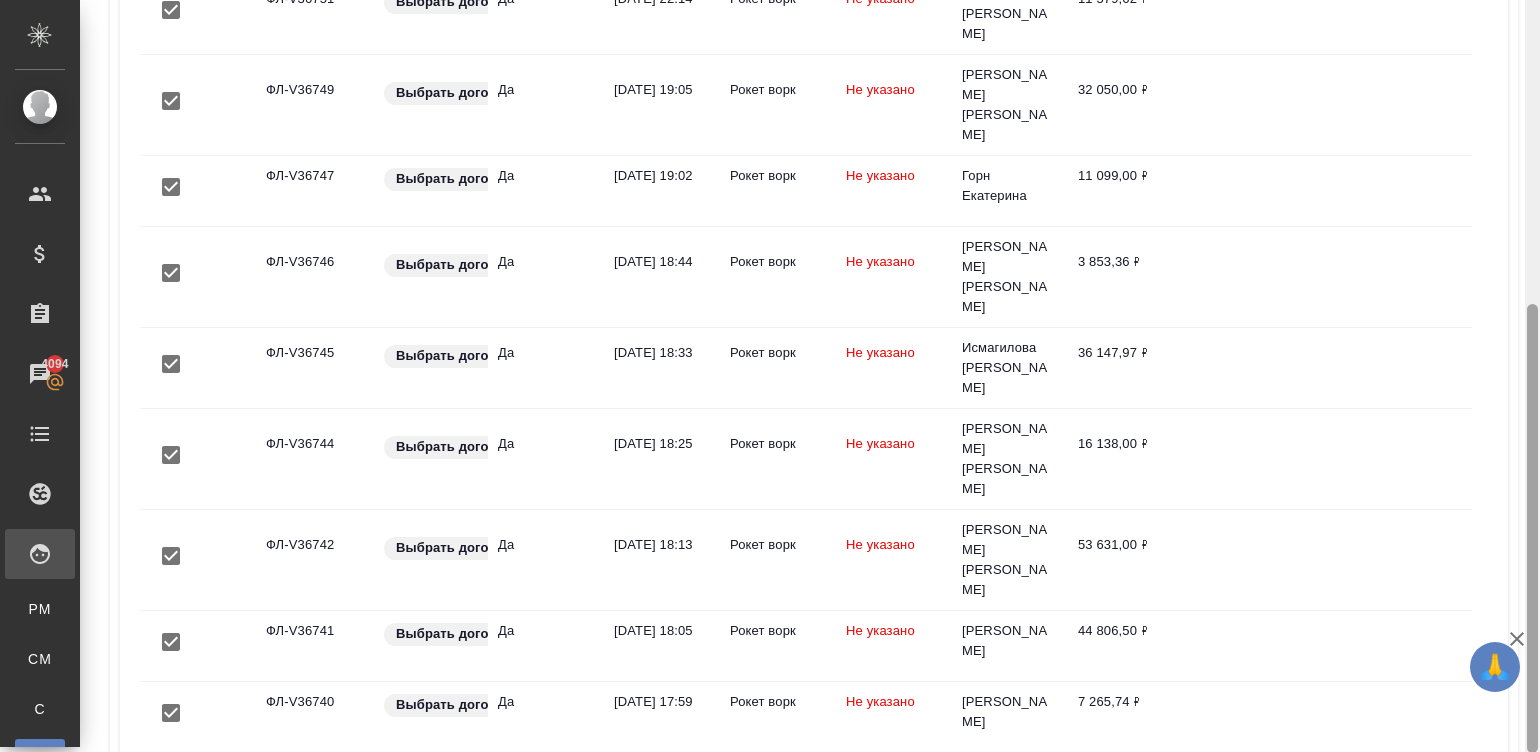drag, startPoint x: 1532, startPoint y: 450, endPoint x: 1570, endPoint y: 696, distance: 248.91766 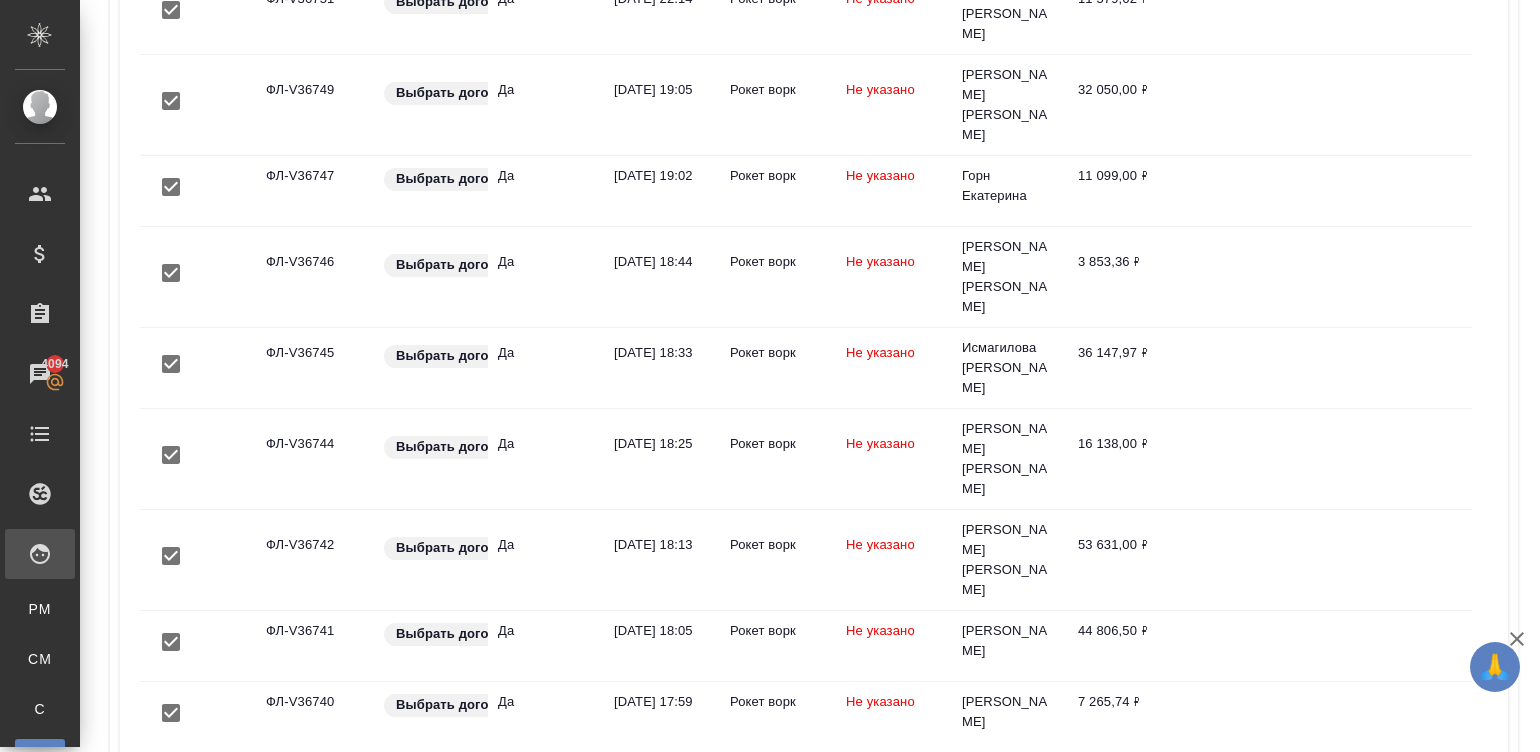 click on "Вперед" at bounding box center [1447, 803] 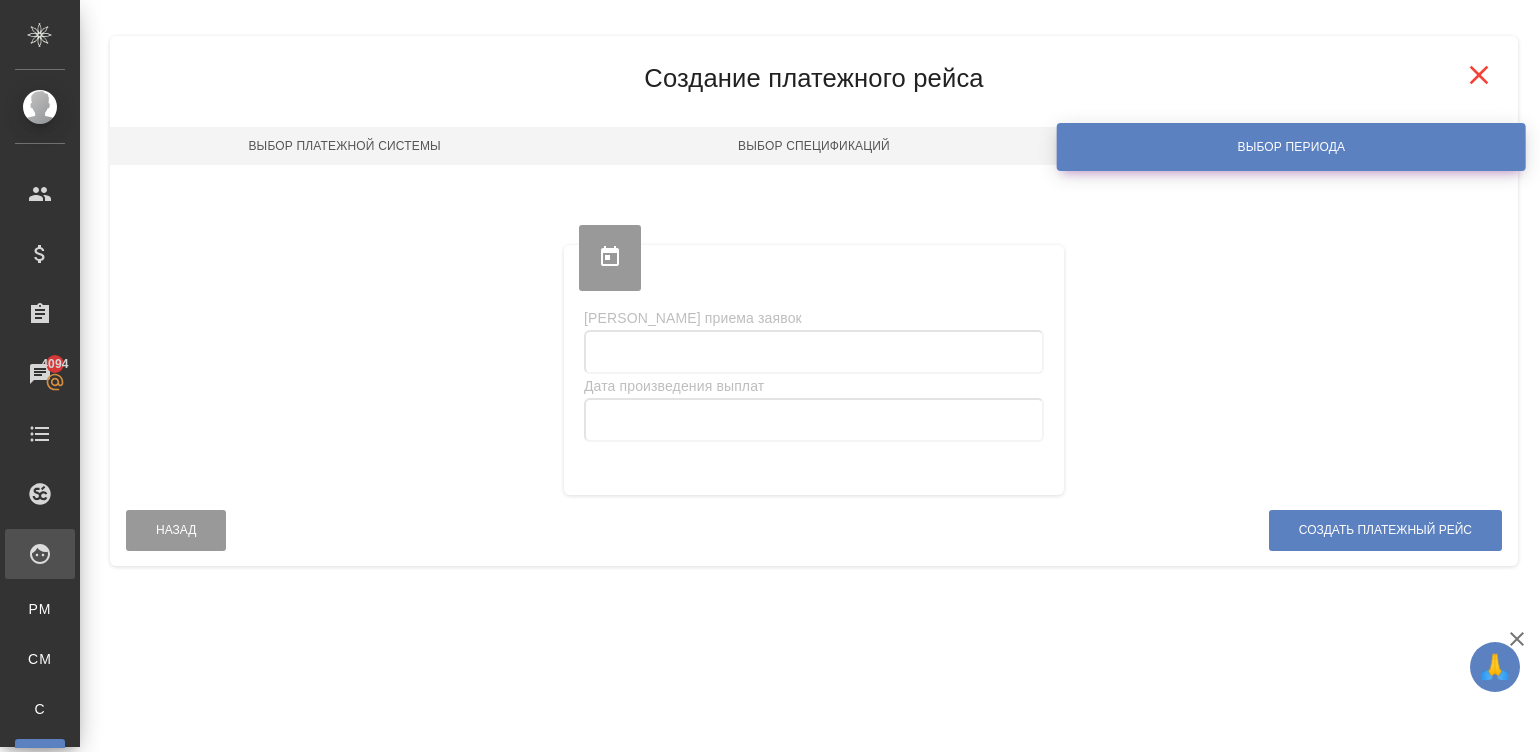 scroll, scrollTop: 0, scrollLeft: 0, axis: both 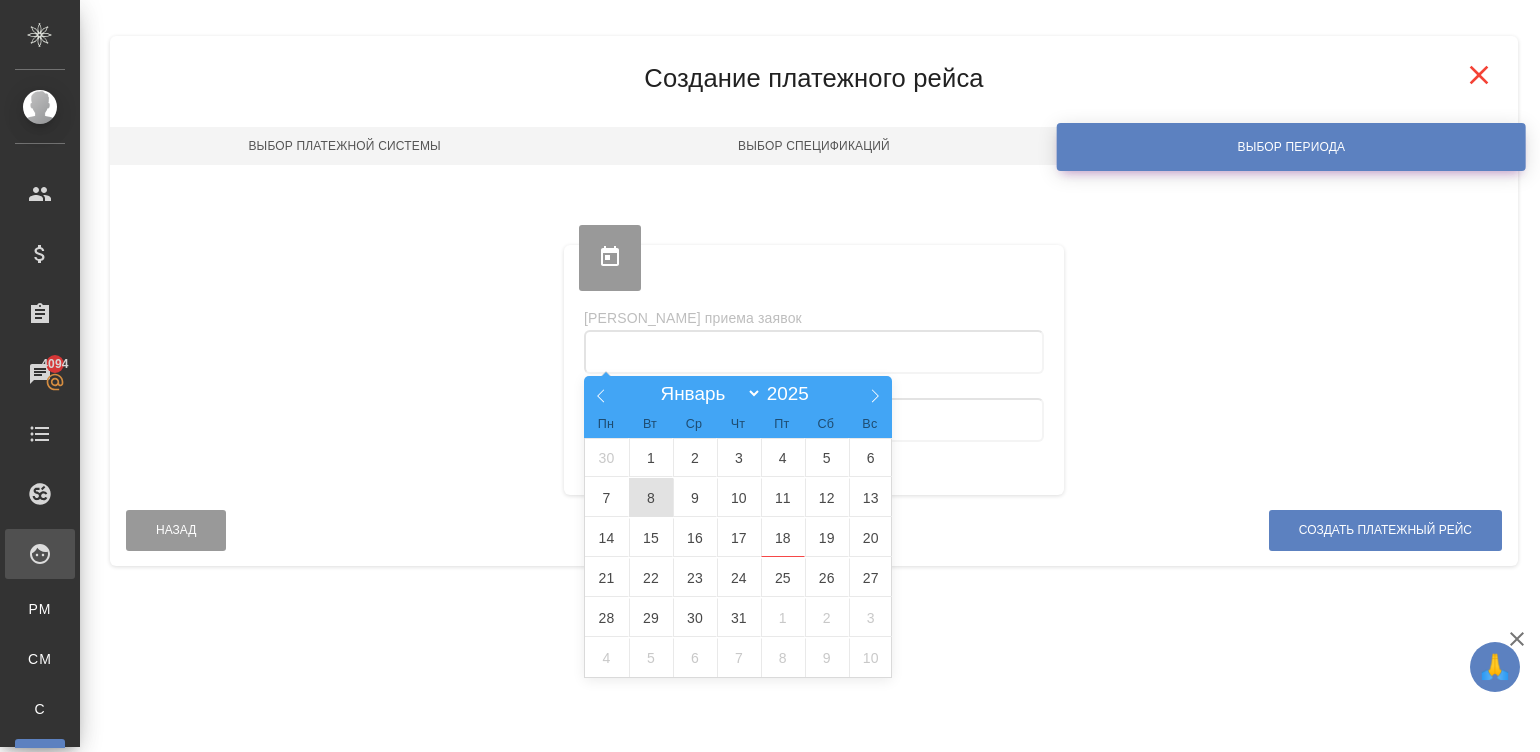 click on "8" at bounding box center [651, 497] 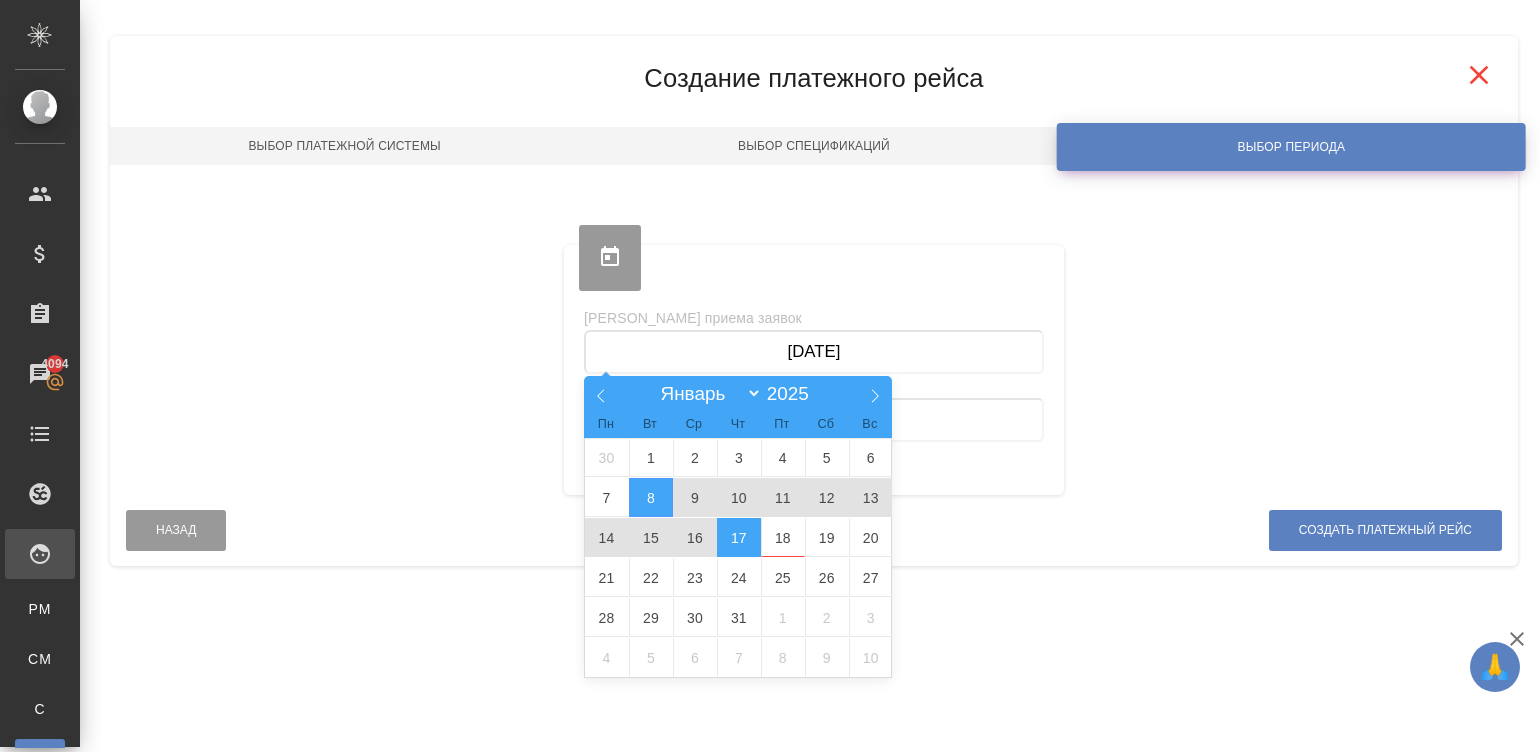 click on "17" at bounding box center (739, 537) 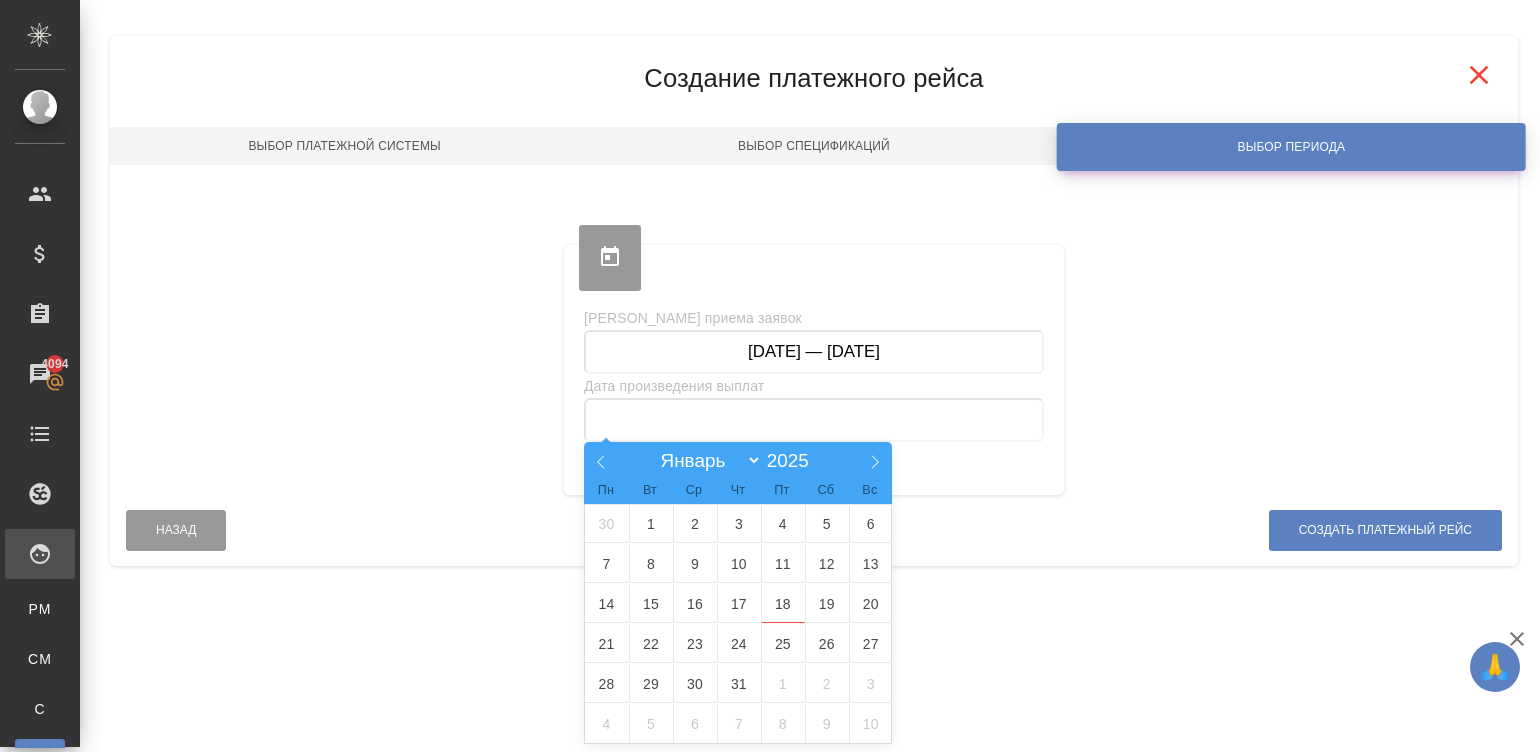 click at bounding box center (814, 420) 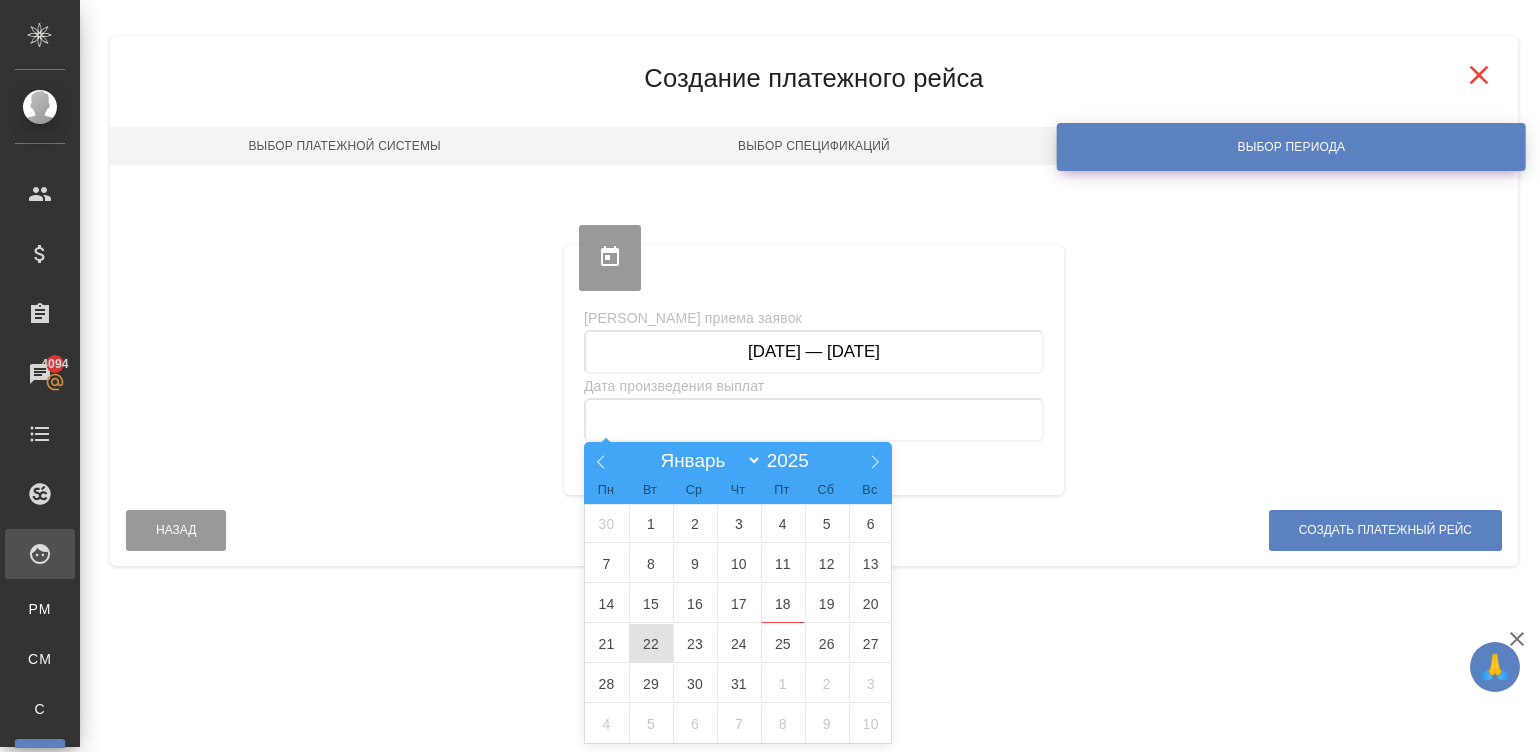 click on "22" at bounding box center [651, 643] 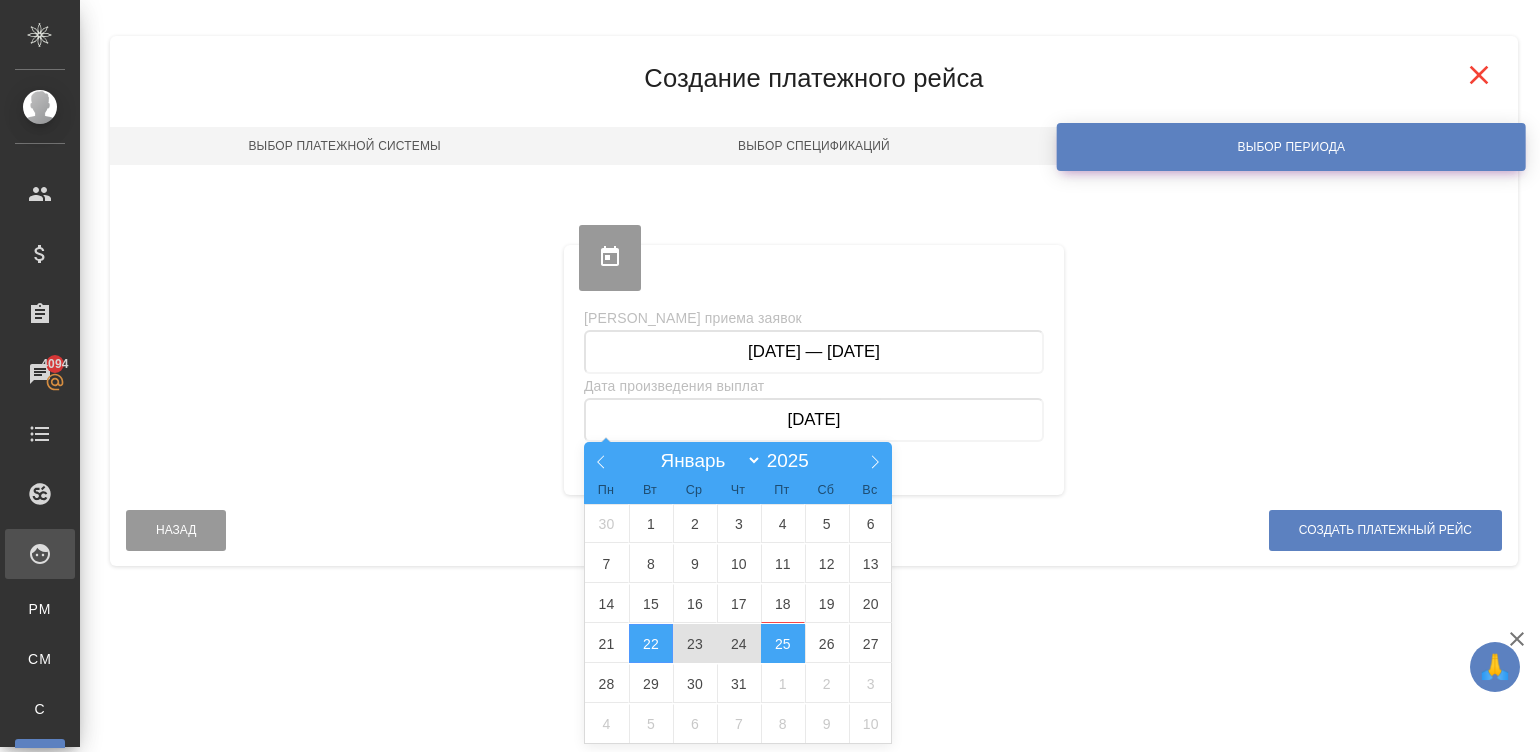 click on "25" at bounding box center [783, 643] 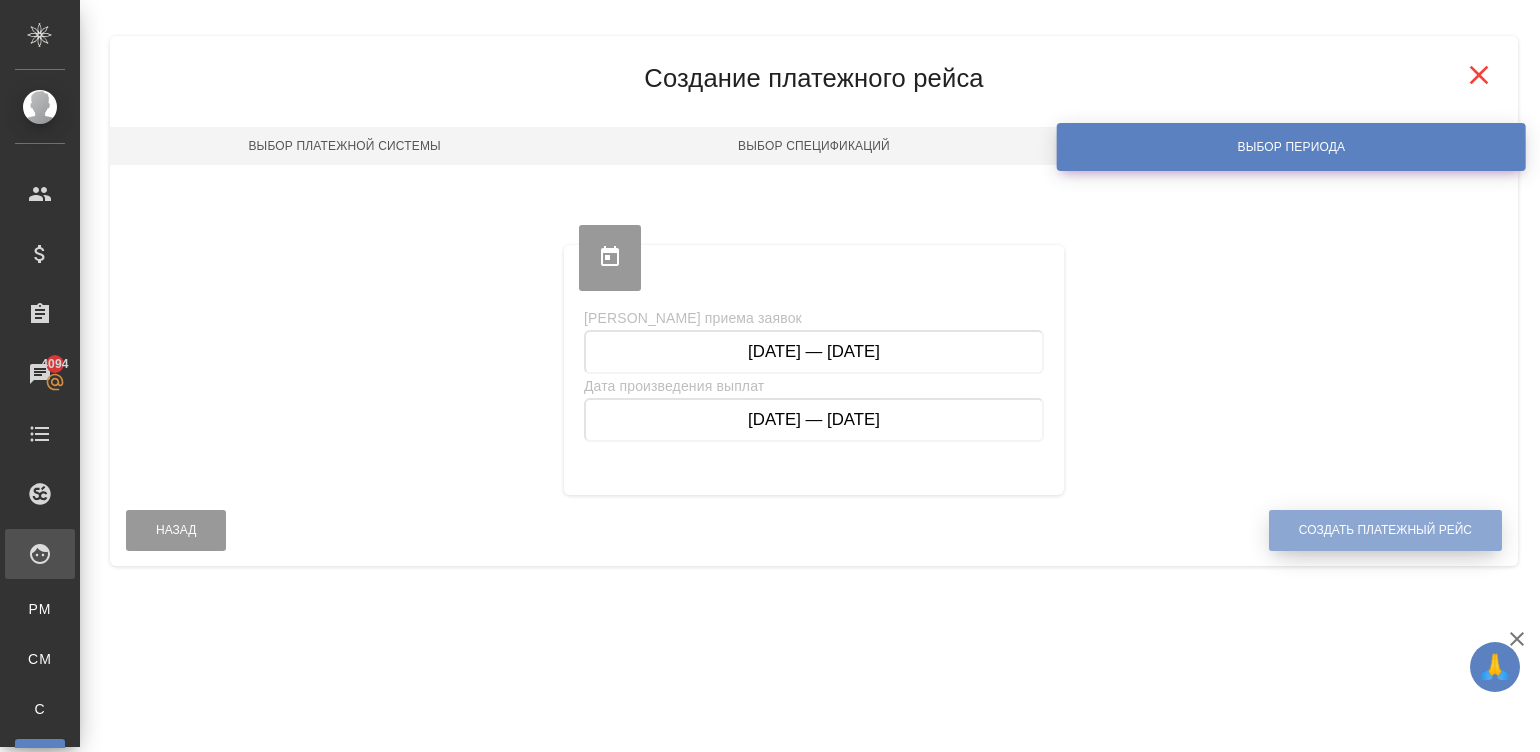 click on "Создать платежный рейс" at bounding box center [1385, 530] 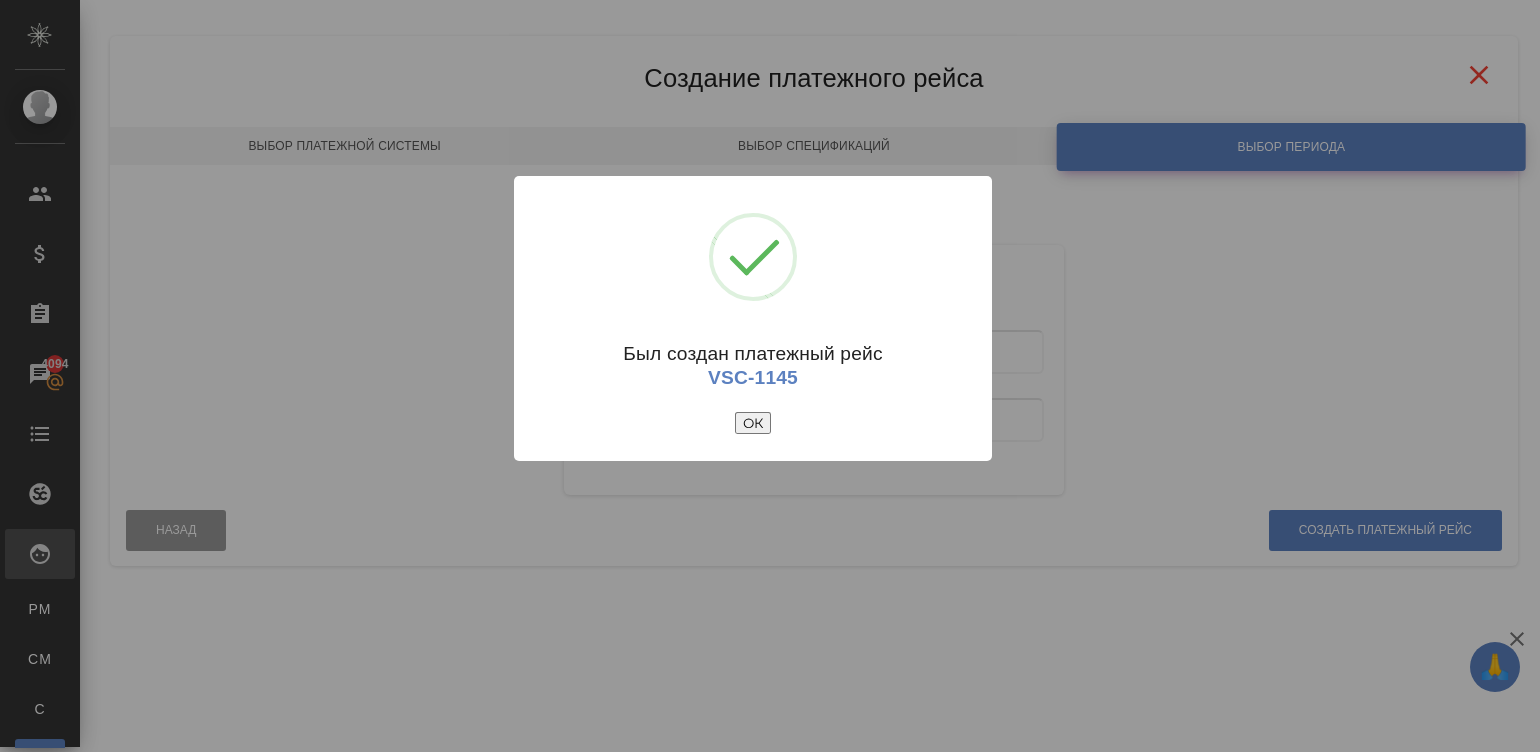 click on "ОК" at bounding box center (753, 423) 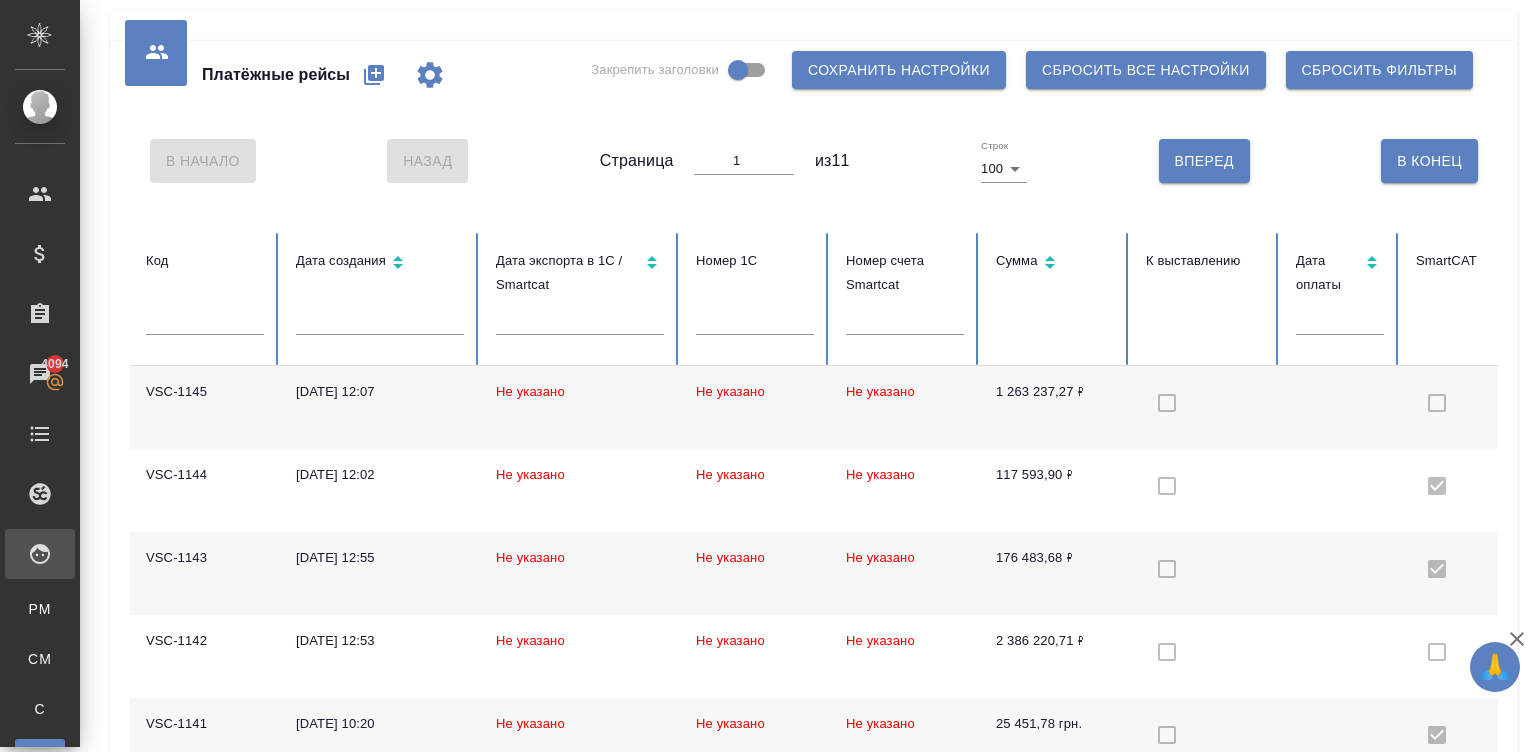 checkbox on "false" 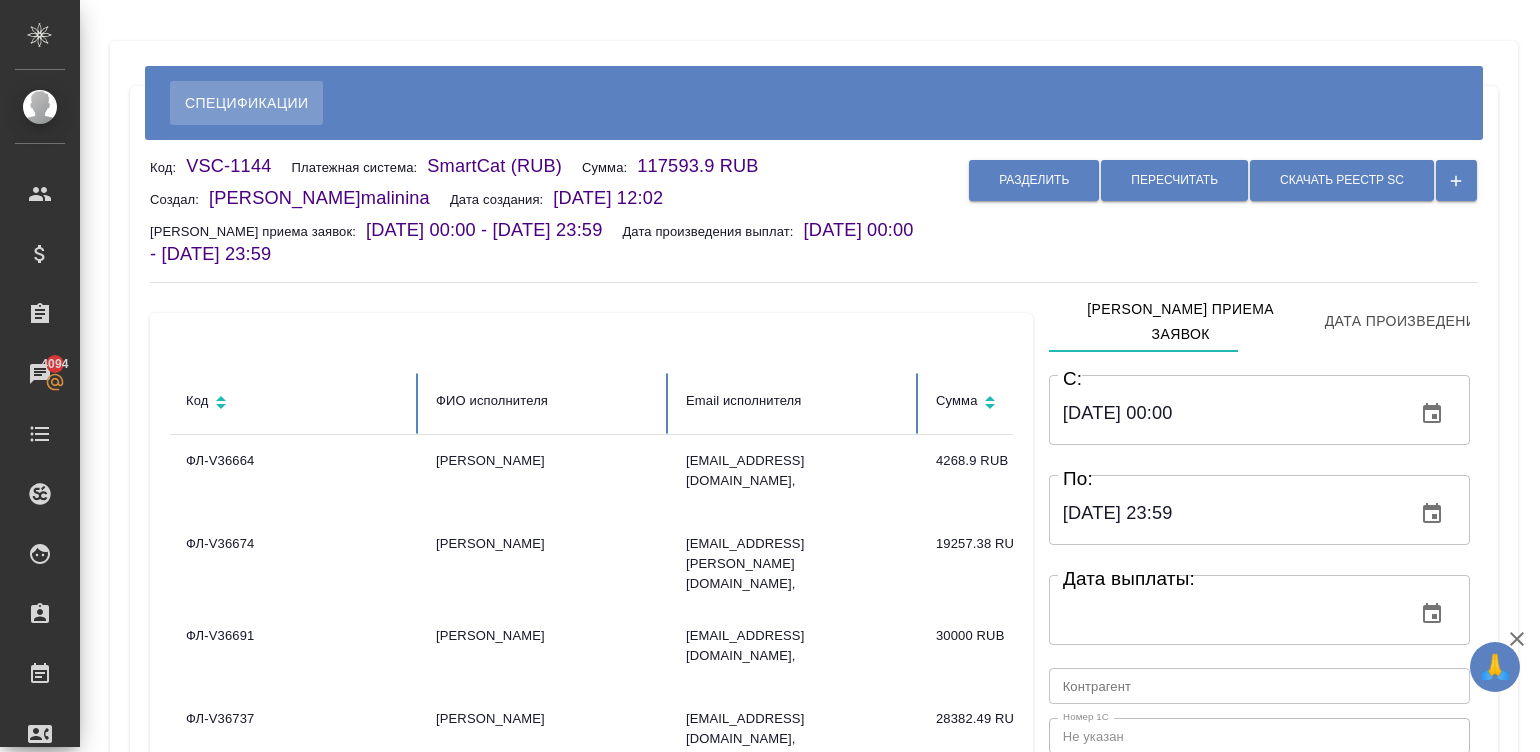 scroll, scrollTop: 0, scrollLeft: 0, axis: both 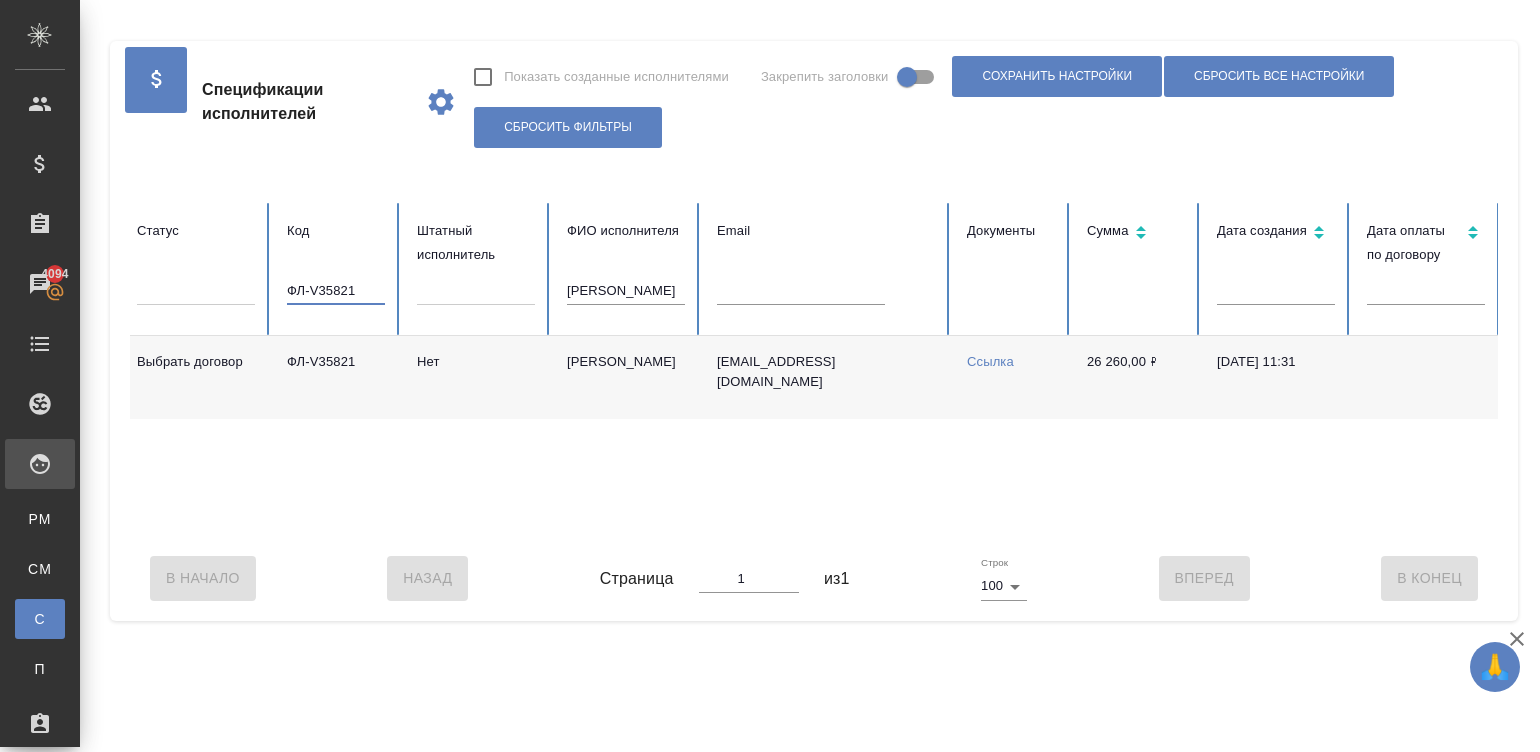click on "ФЛ-V35821" at bounding box center (336, 291) 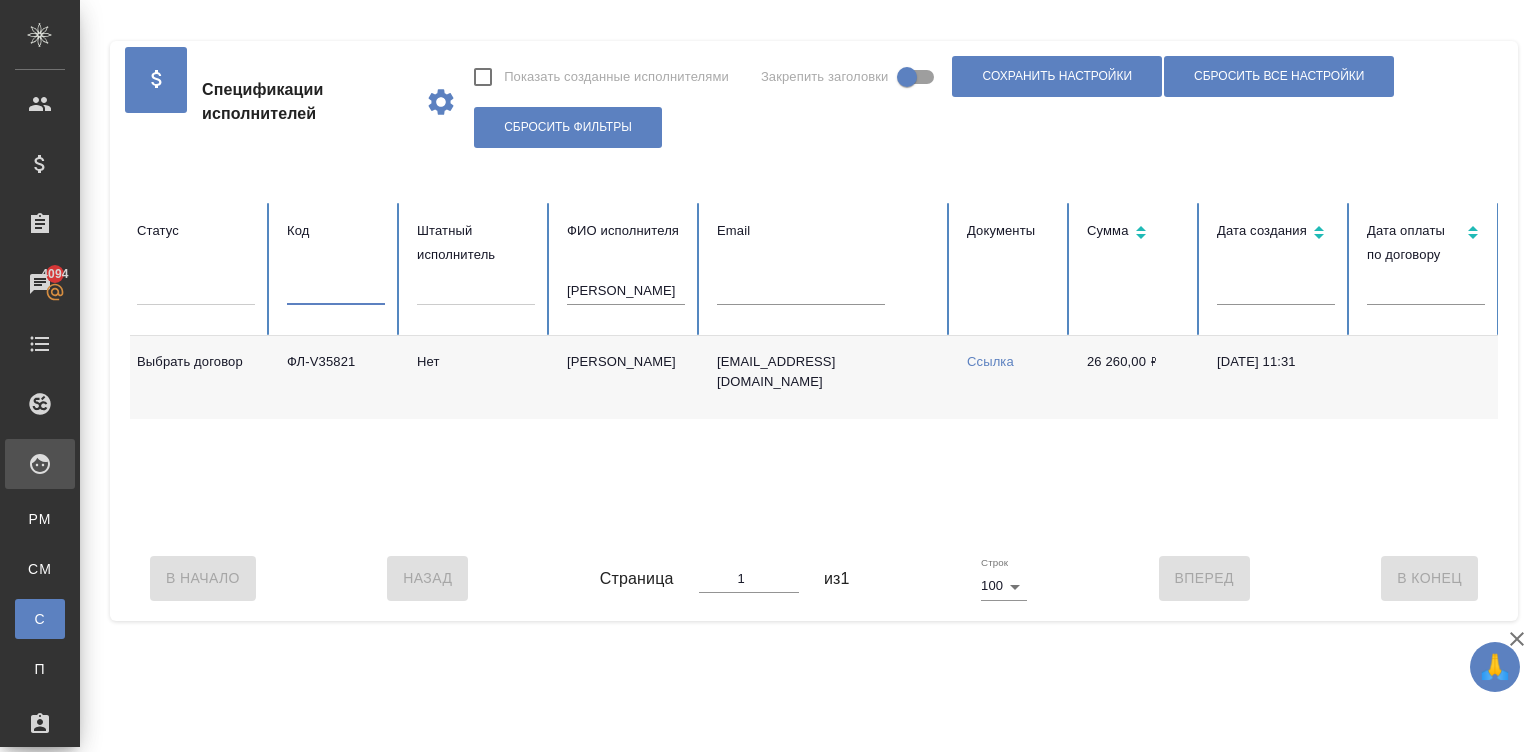 type 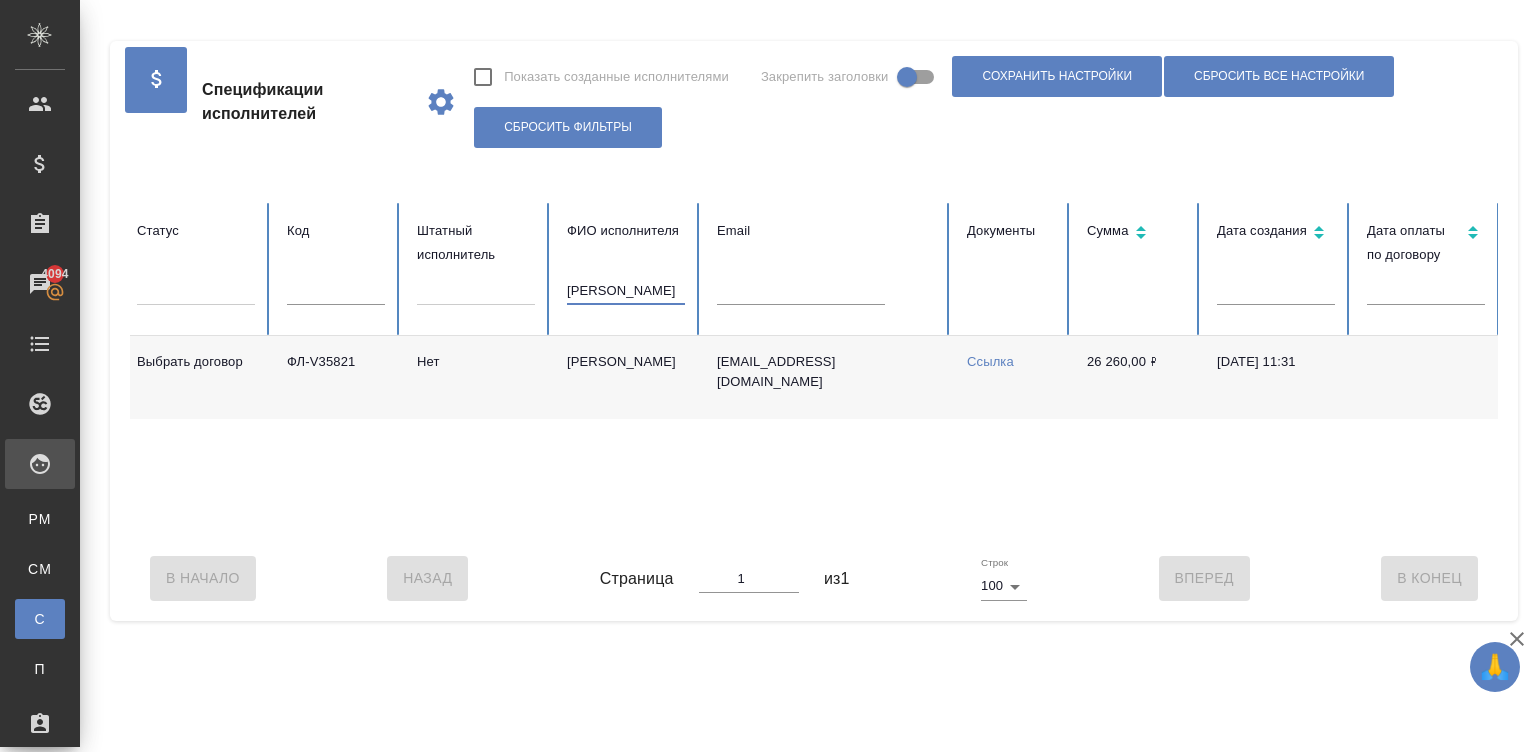 click on "соловьев антон" at bounding box center [626, 291] 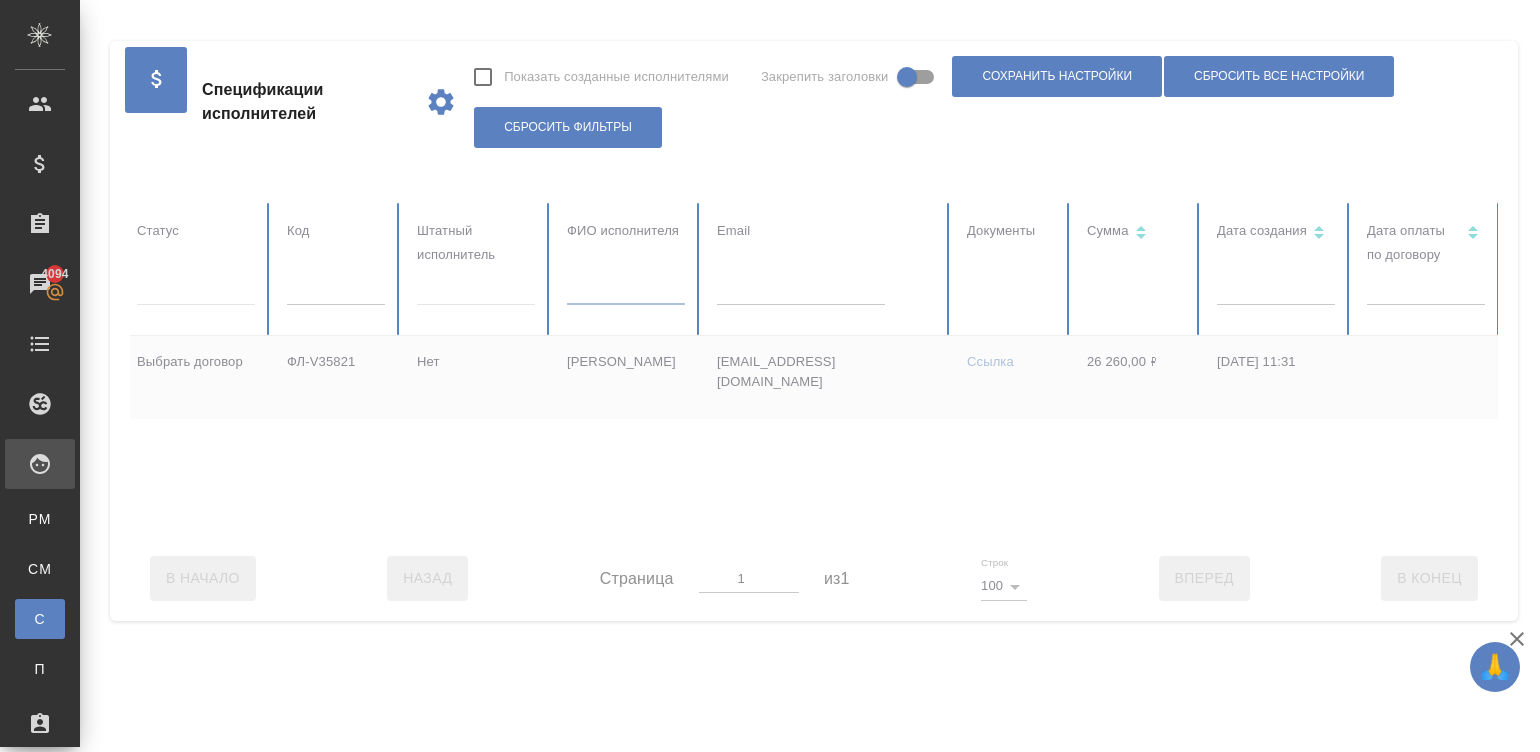 type 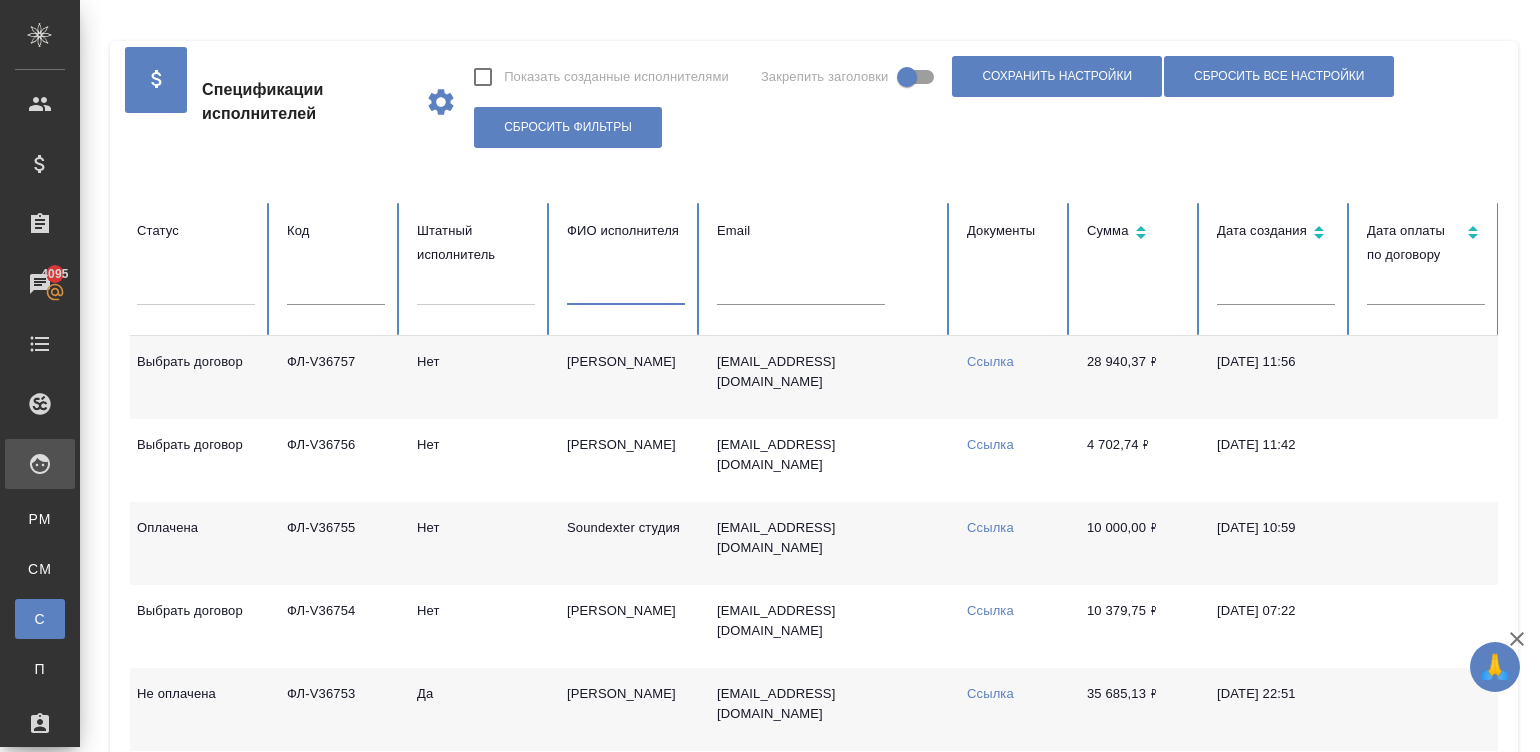 click at bounding box center [476, 285] 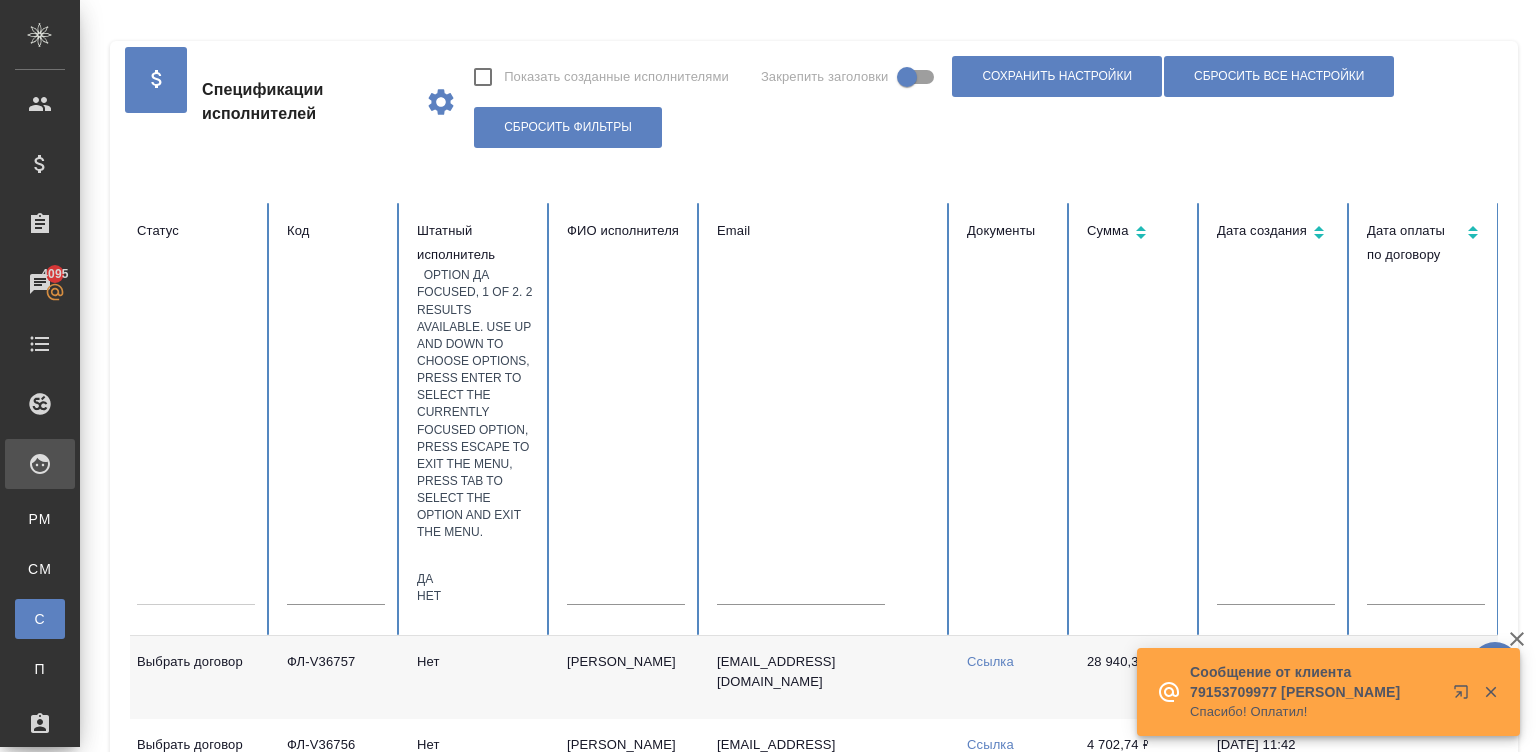click on "Да" at bounding box center (476, 579) 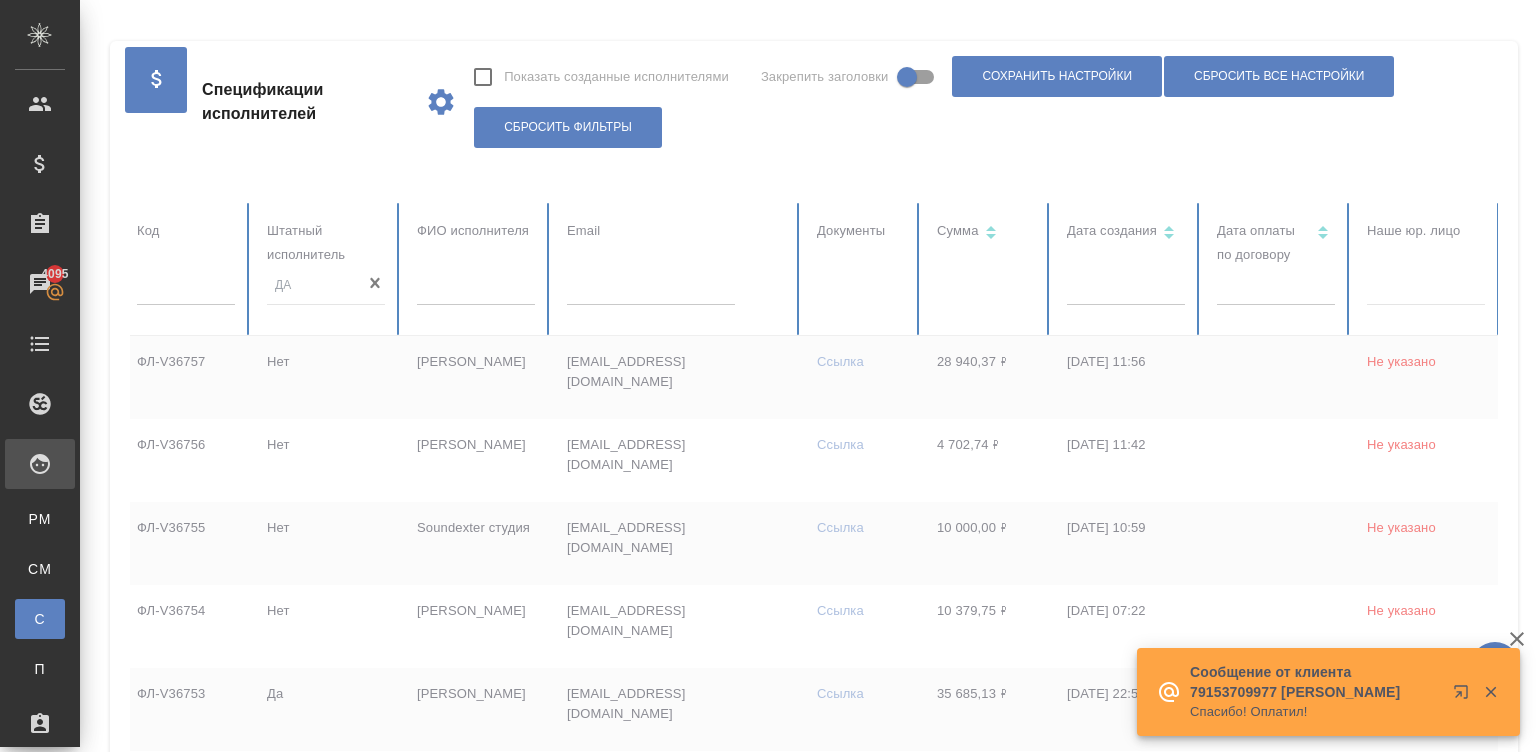 scroll, scrollTop: 0, scrollLeft: 425, axis: horizontal 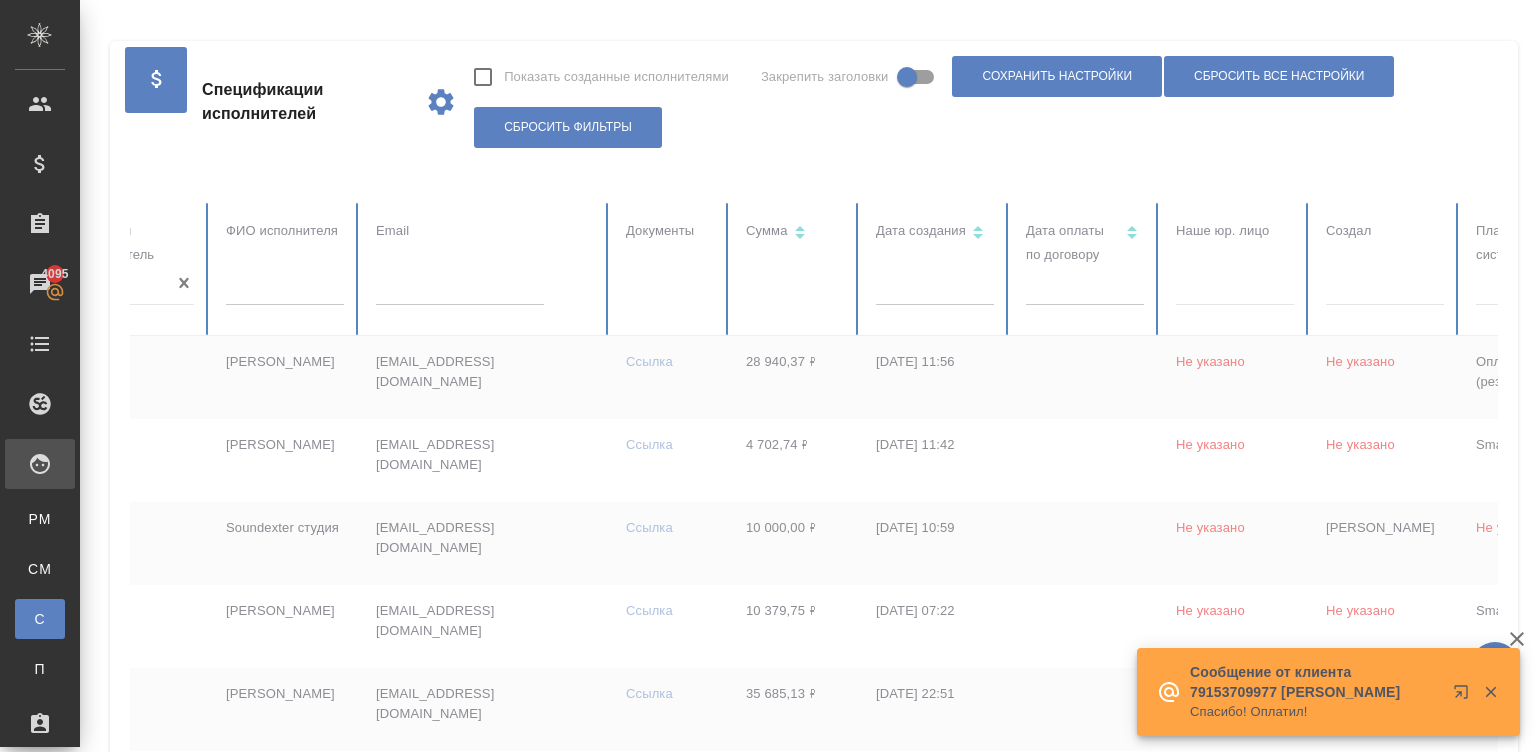 click at bounding box center (1385, 285) 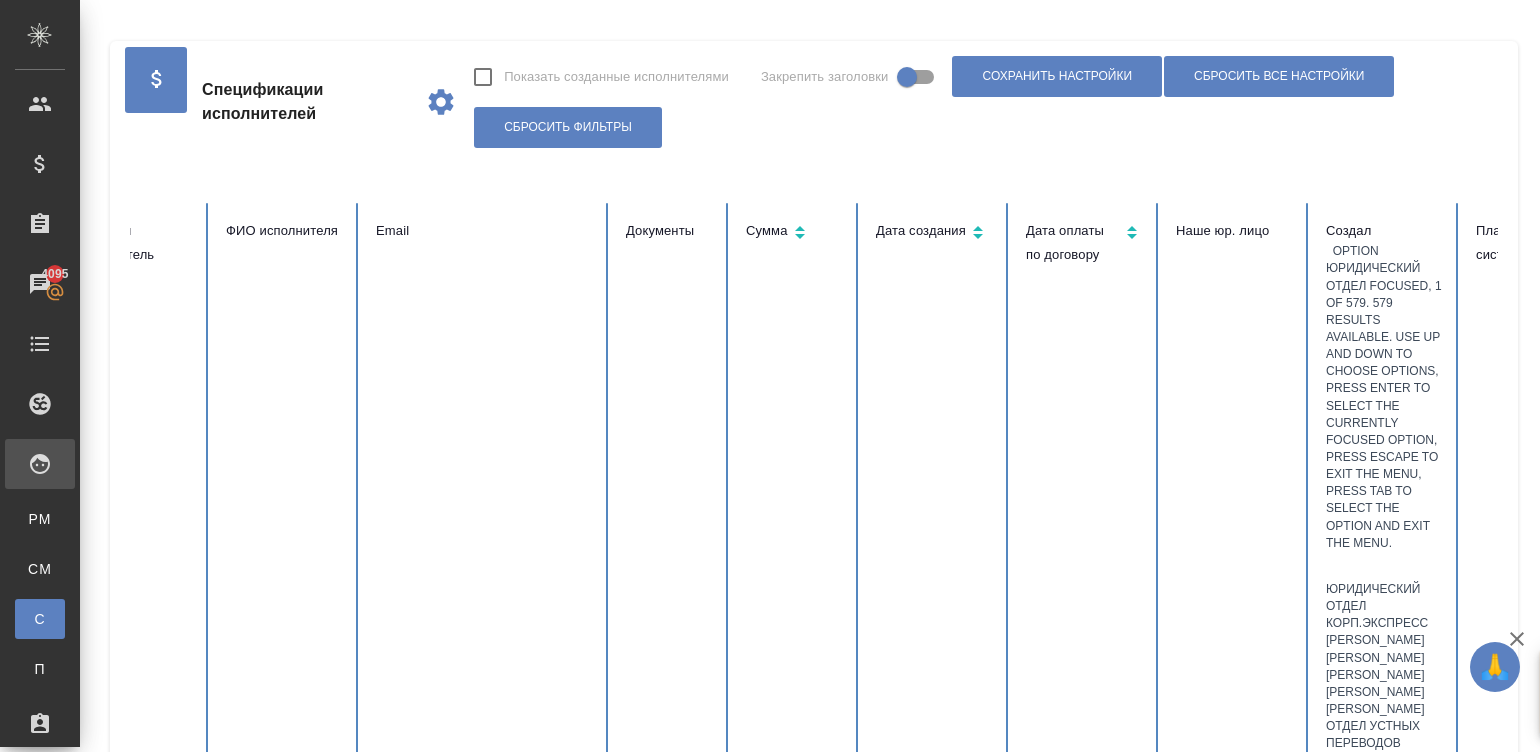 scroll, scrollTop: 0, scrollLeft: 734, axis: horizontal 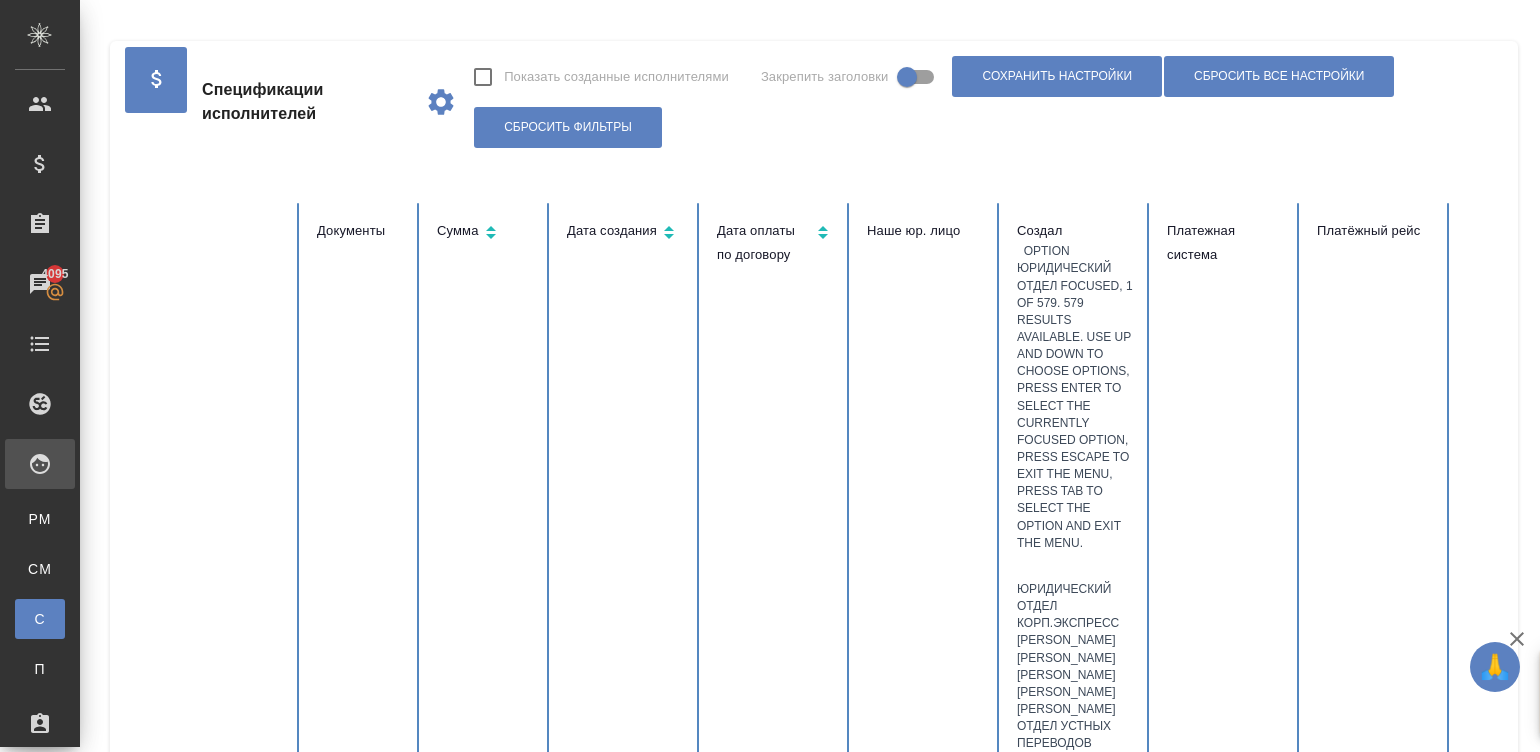 click at bounding box center (1226, 11634) 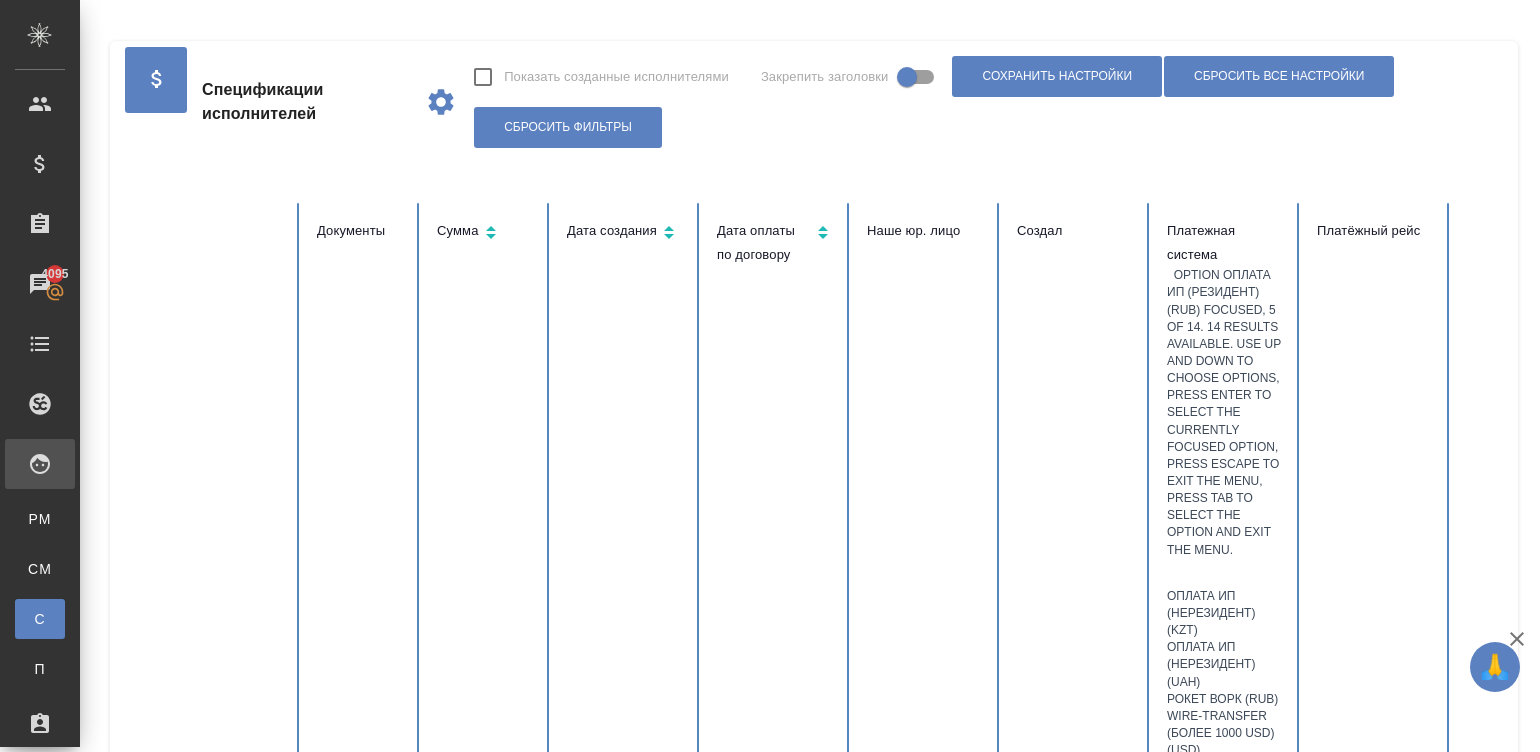 click on "Оплата ИП (резидент) (RUB)" at bounding box center (1226, 776) 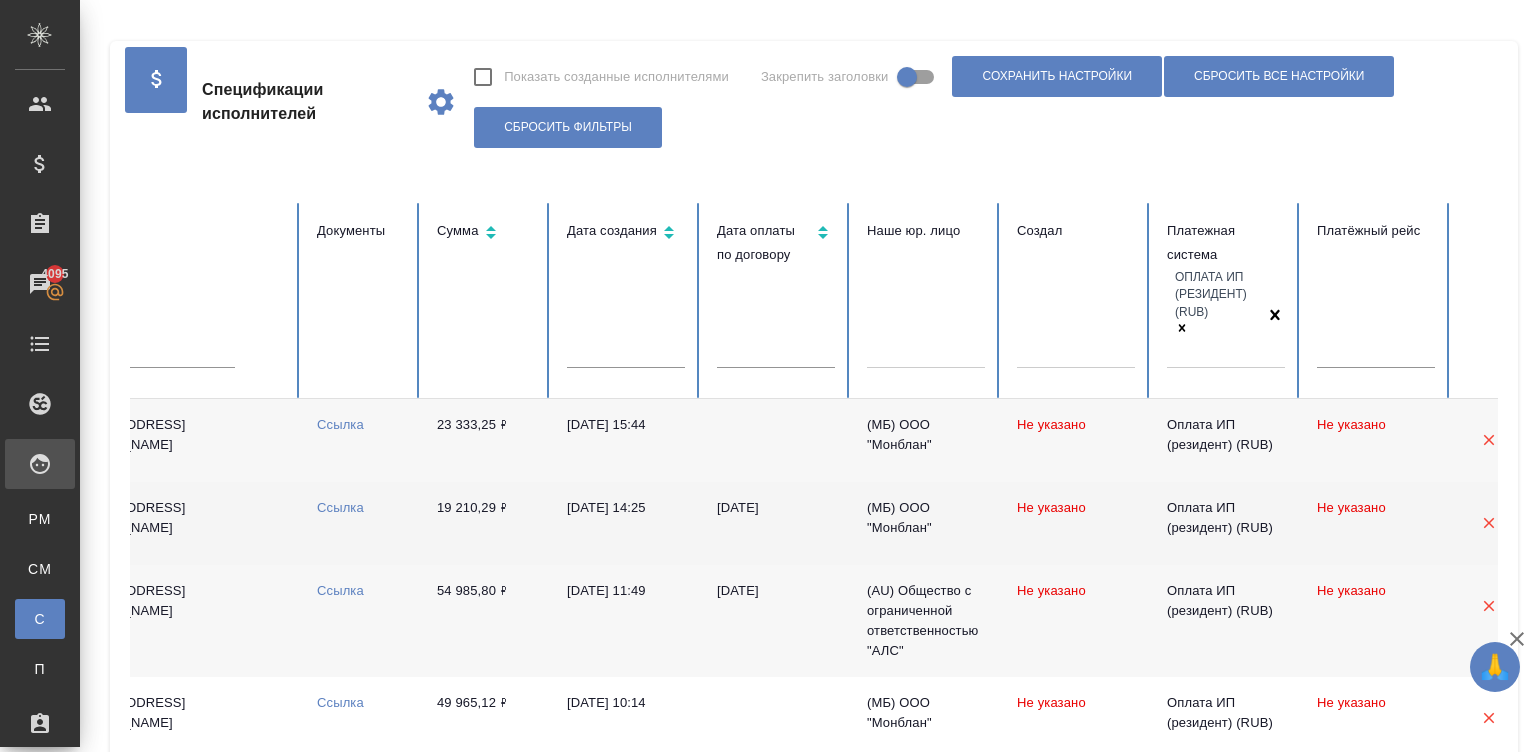 click on "22.08.2025" at bounding box center [776, 523] 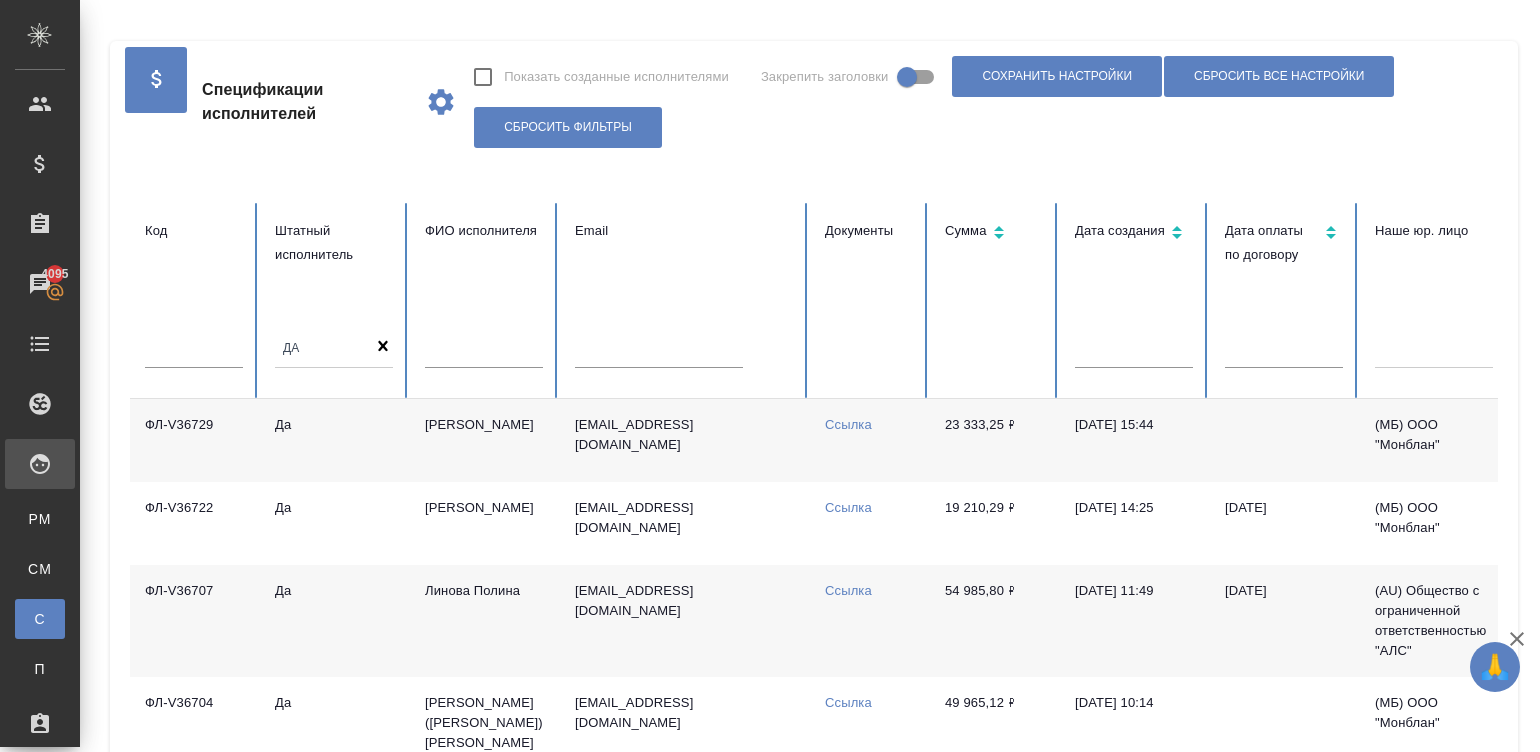 scroll, scrollTop: 0, scrollLeft: 249, axis: horizontal 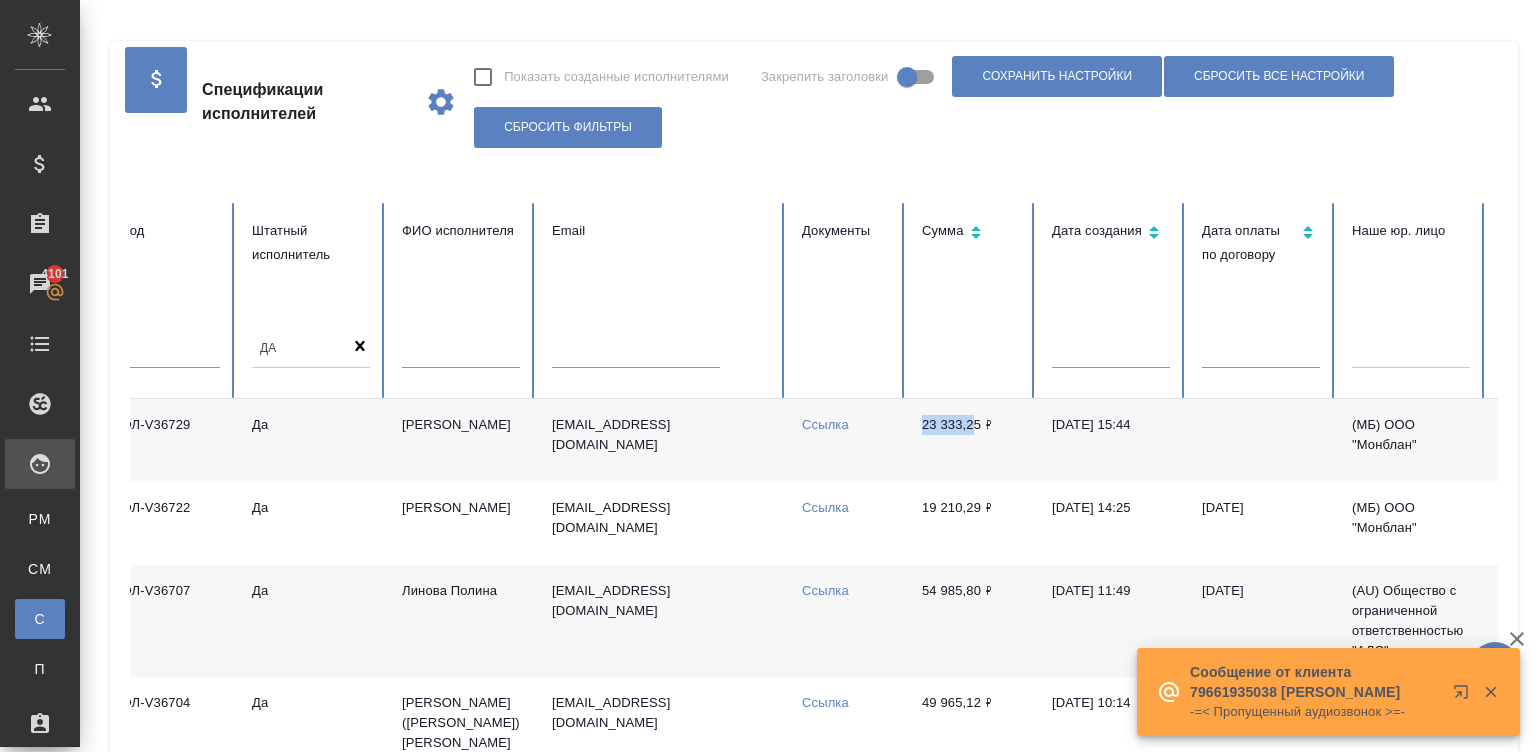 drag, startPoint x: 910, startPoint y: 375, endPoint x: 979, endPoint y: 382, distance: 69.354164 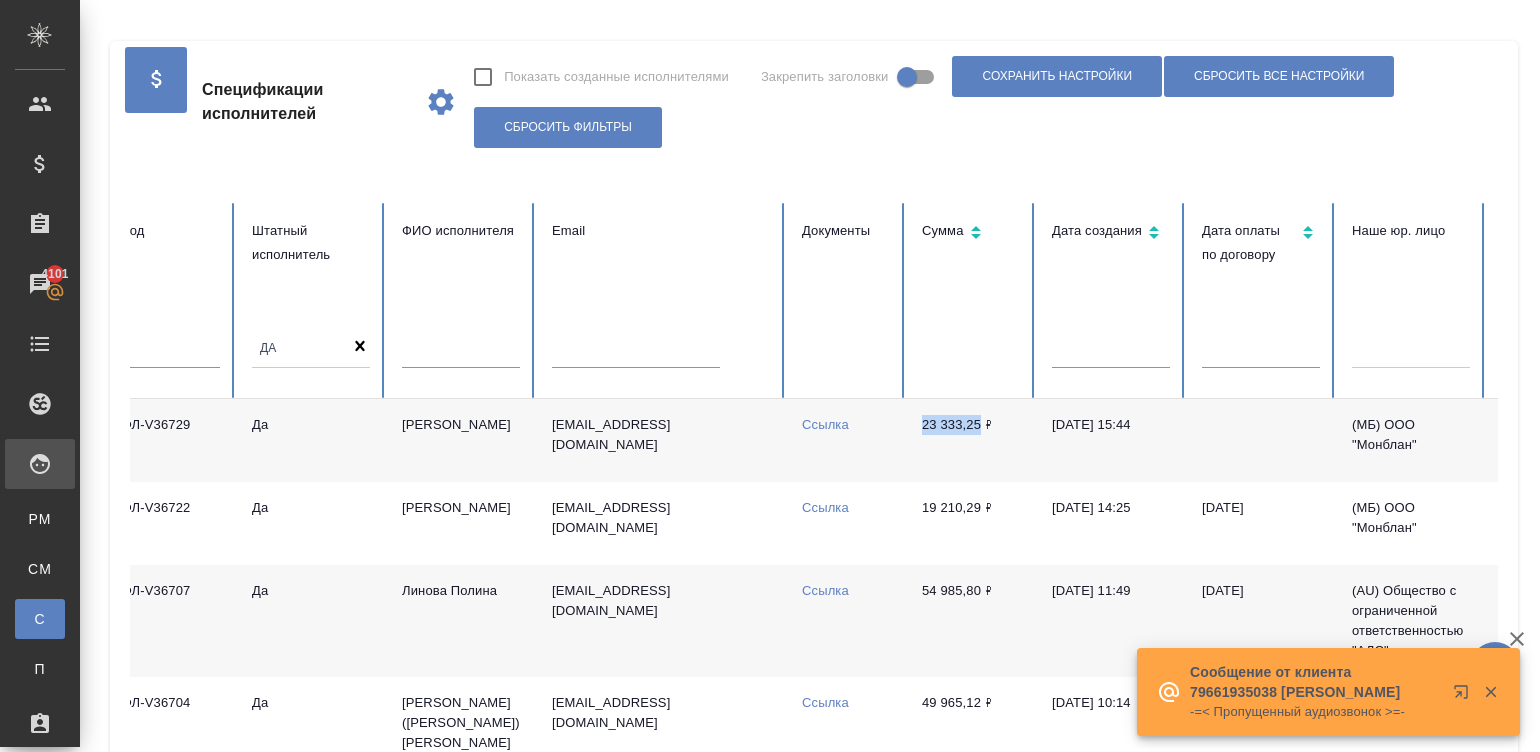 copy on "23 333,25" 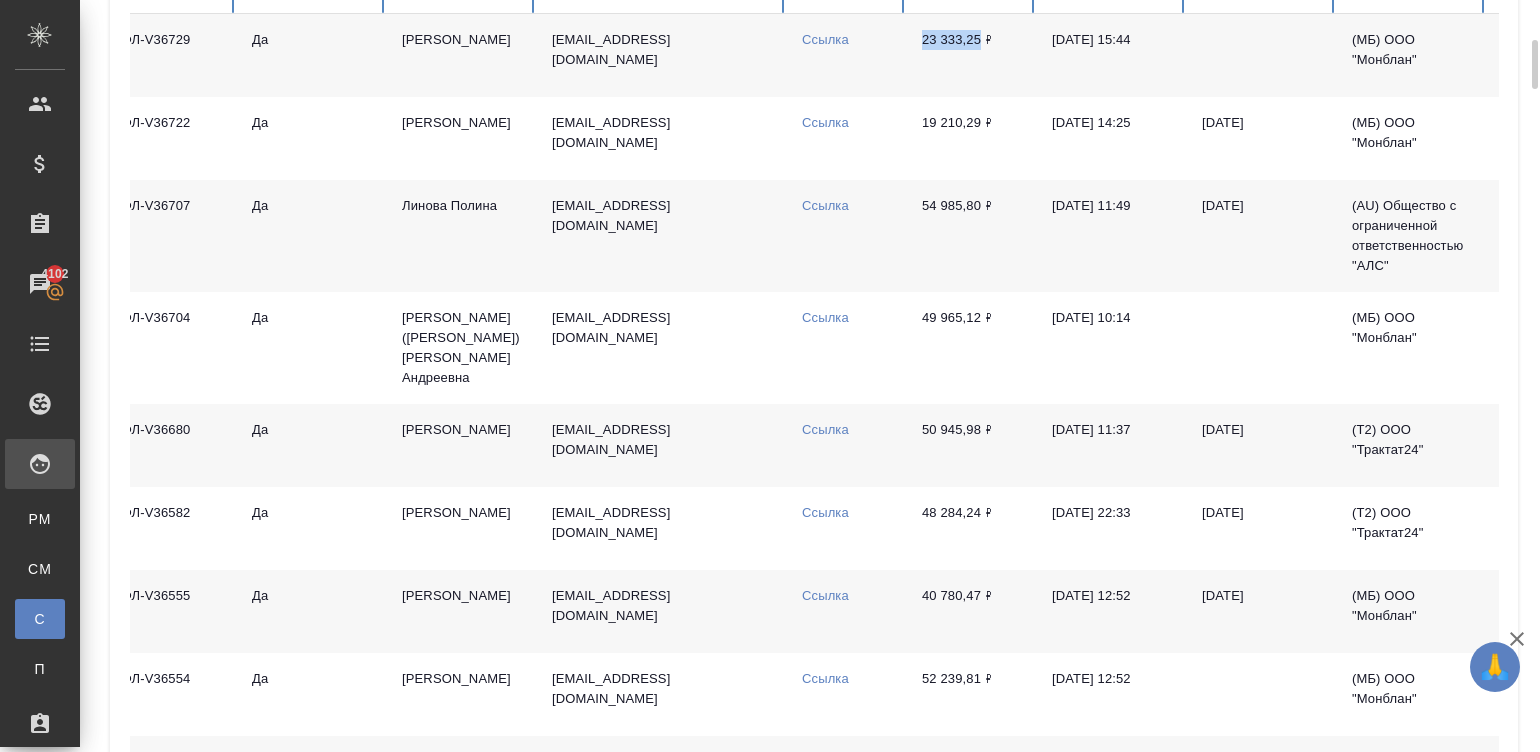 scroll, scrollTop: 399, scrollLeft: 0, axis: vertical 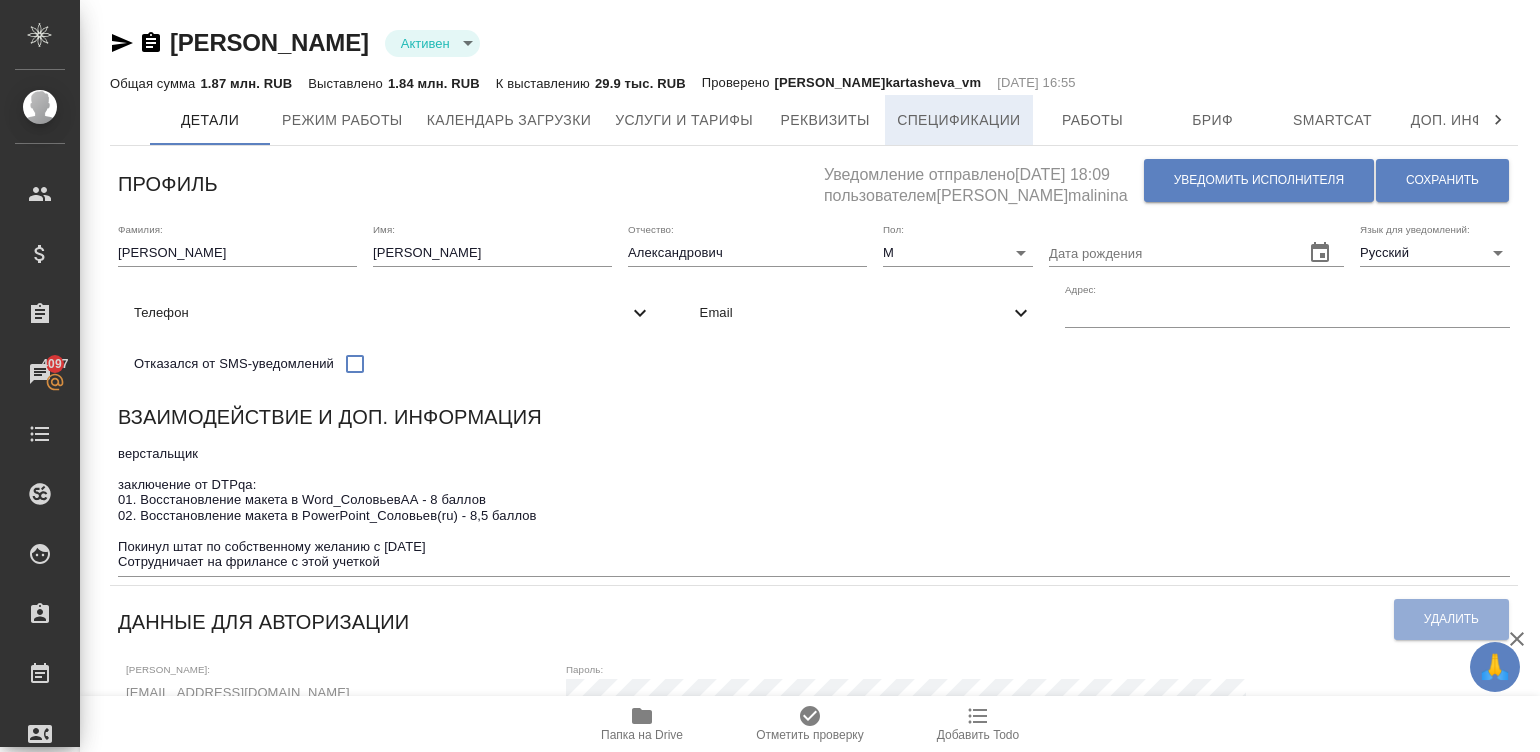 click on "Спецификации" at bounding box center (958, 120) 